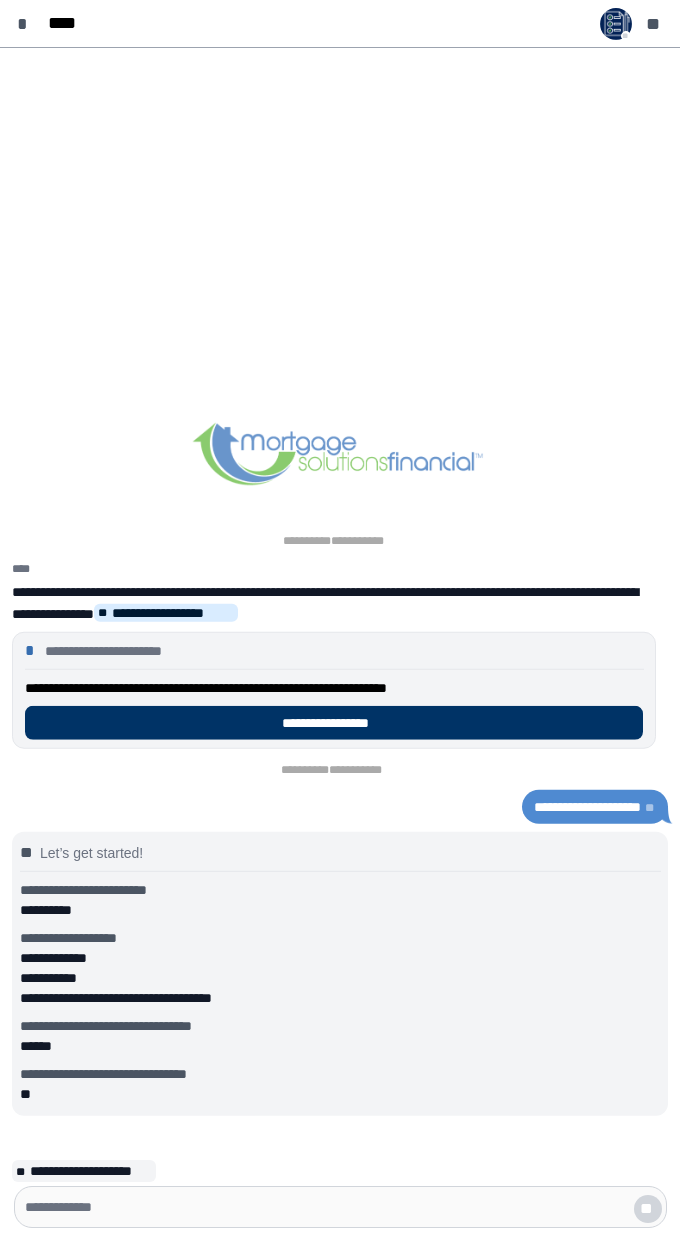 scroll, scrollTop: 0, scrollLeft: 0, axis: both 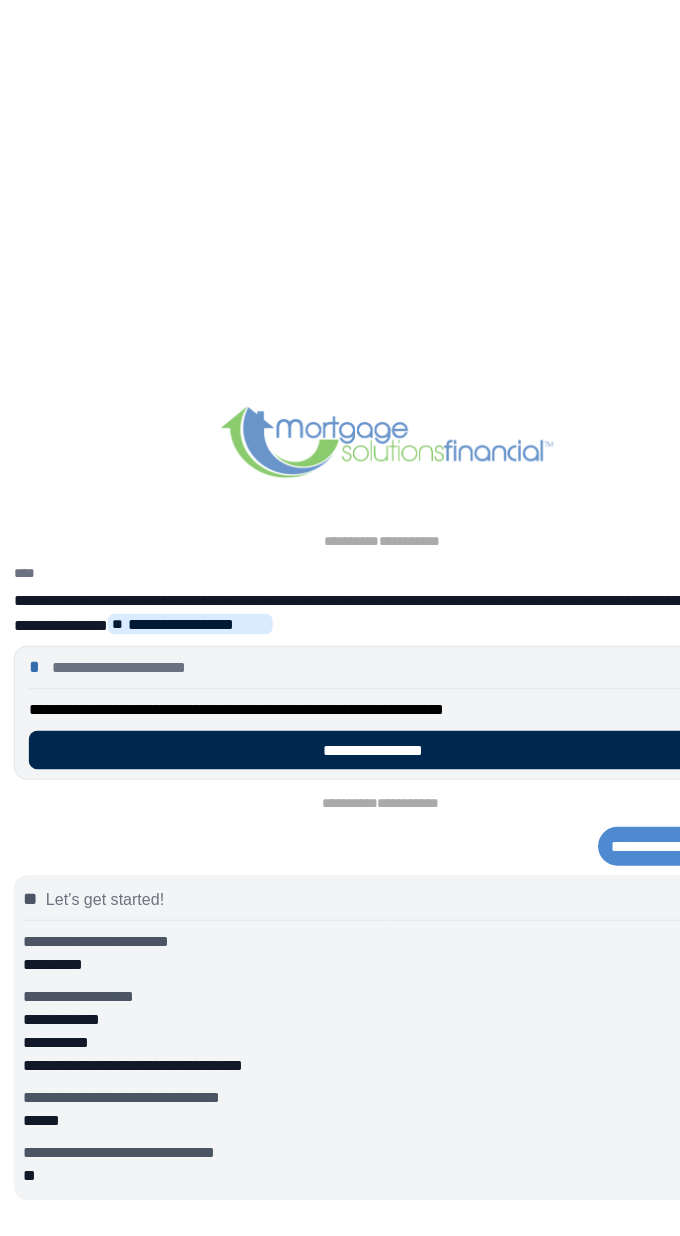 click on "**********" at bounding box center [334, 723] 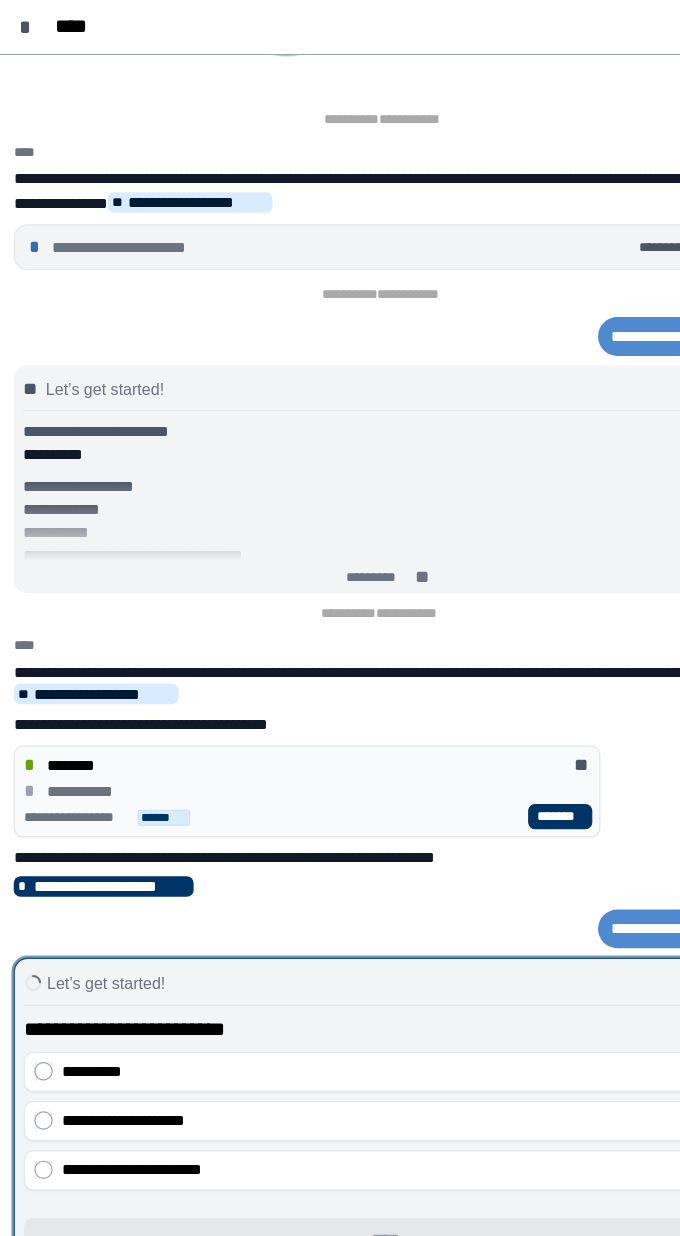 click on "********* **" at bounding box center [340, 504] 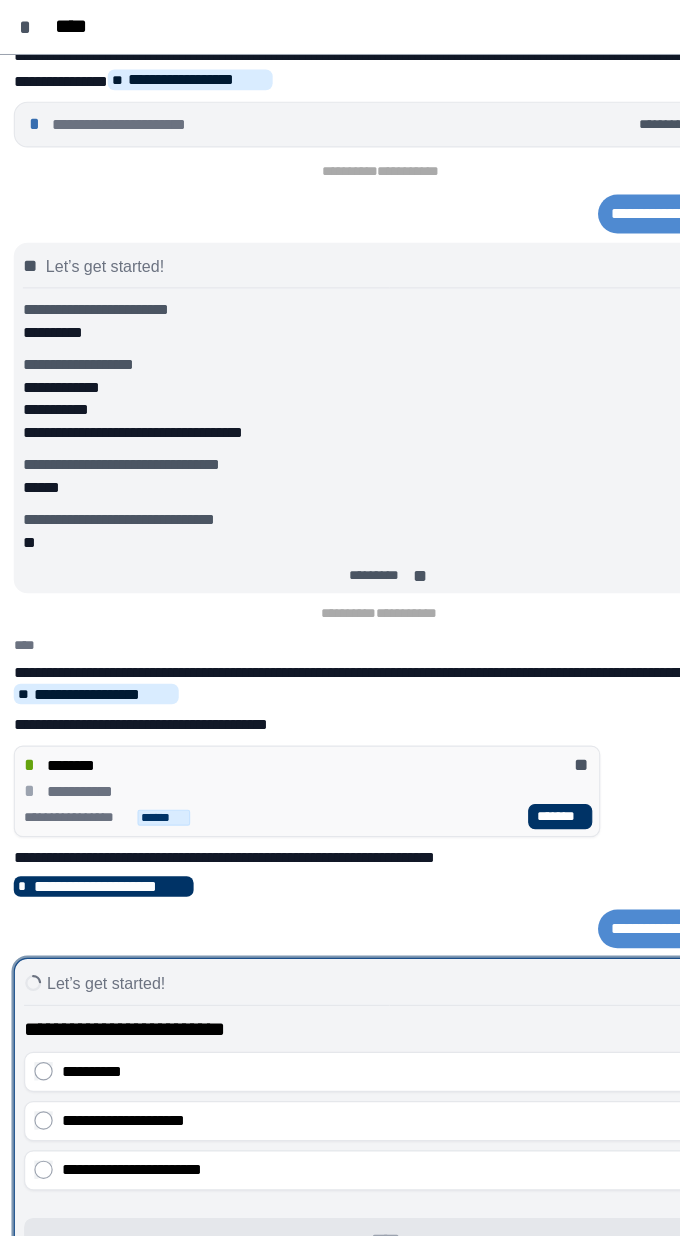 click on "**********" at bounding box center (268, 691) 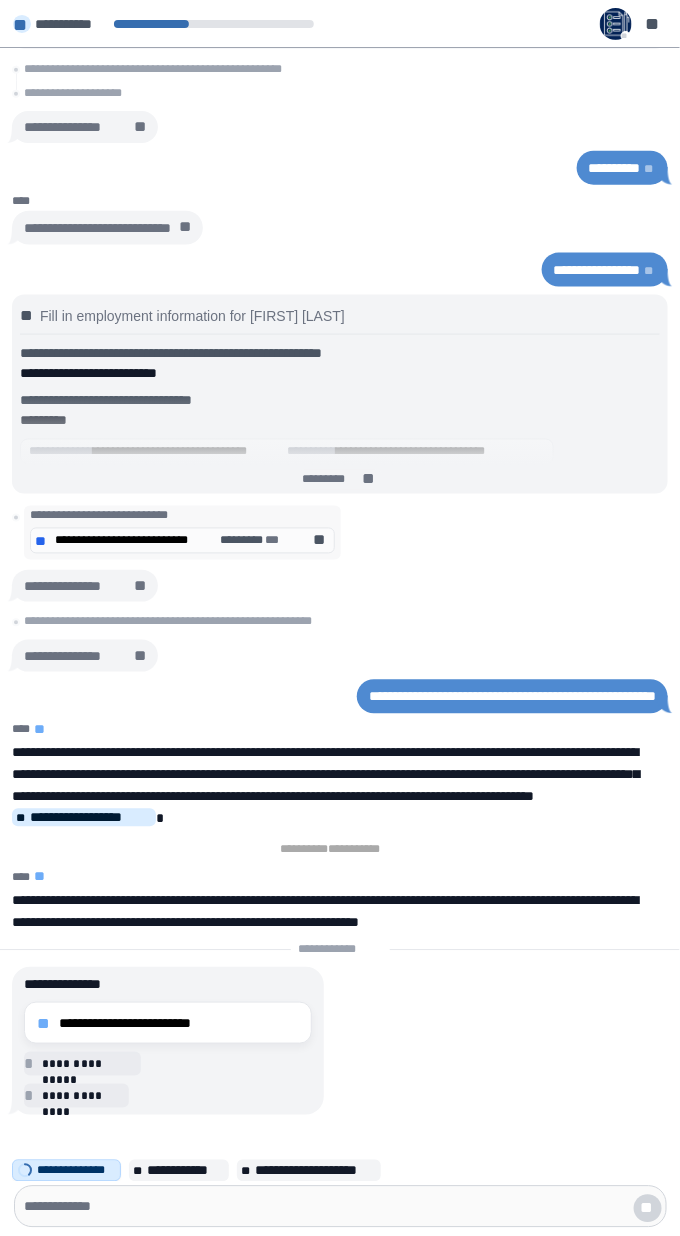 click on "**" at bounding box center (321, 541) 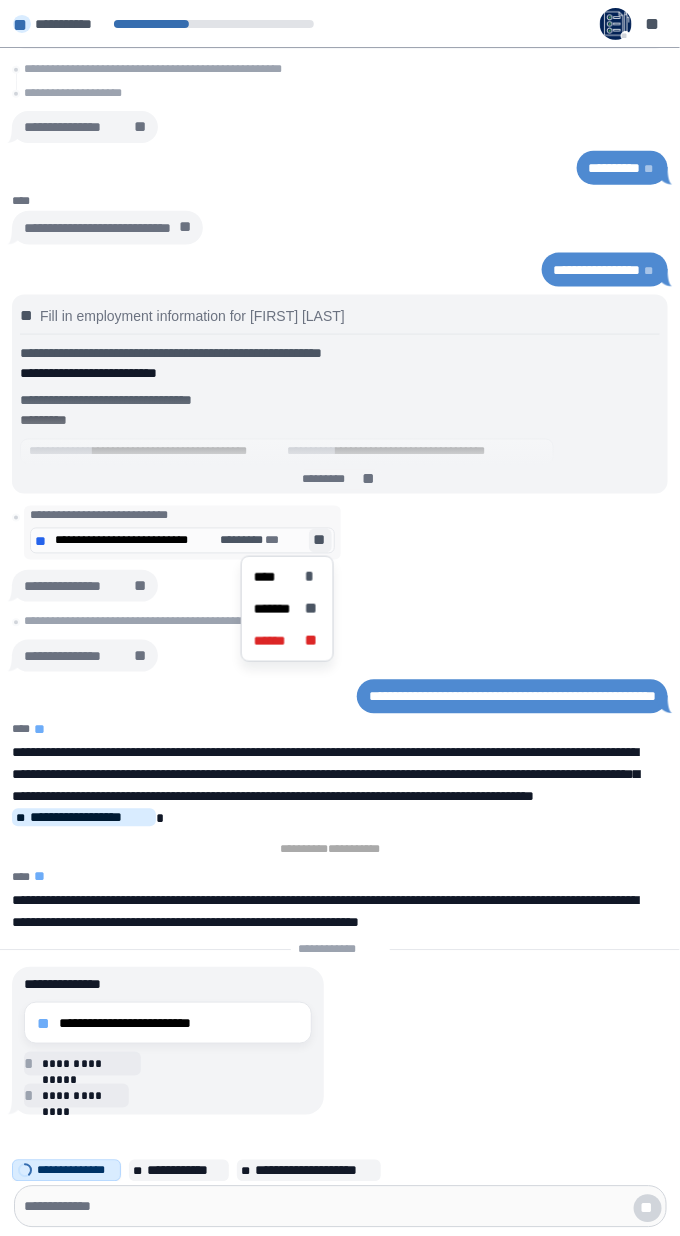 click 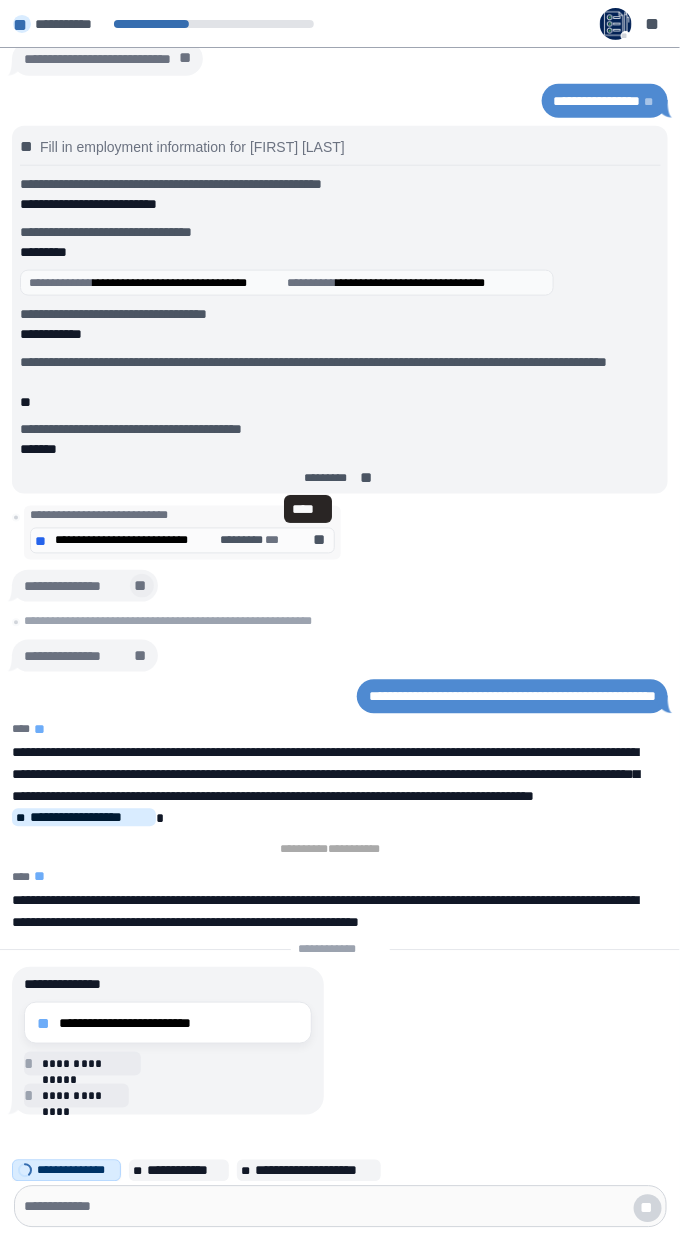 click on "**" at bounding box center [142, 586] 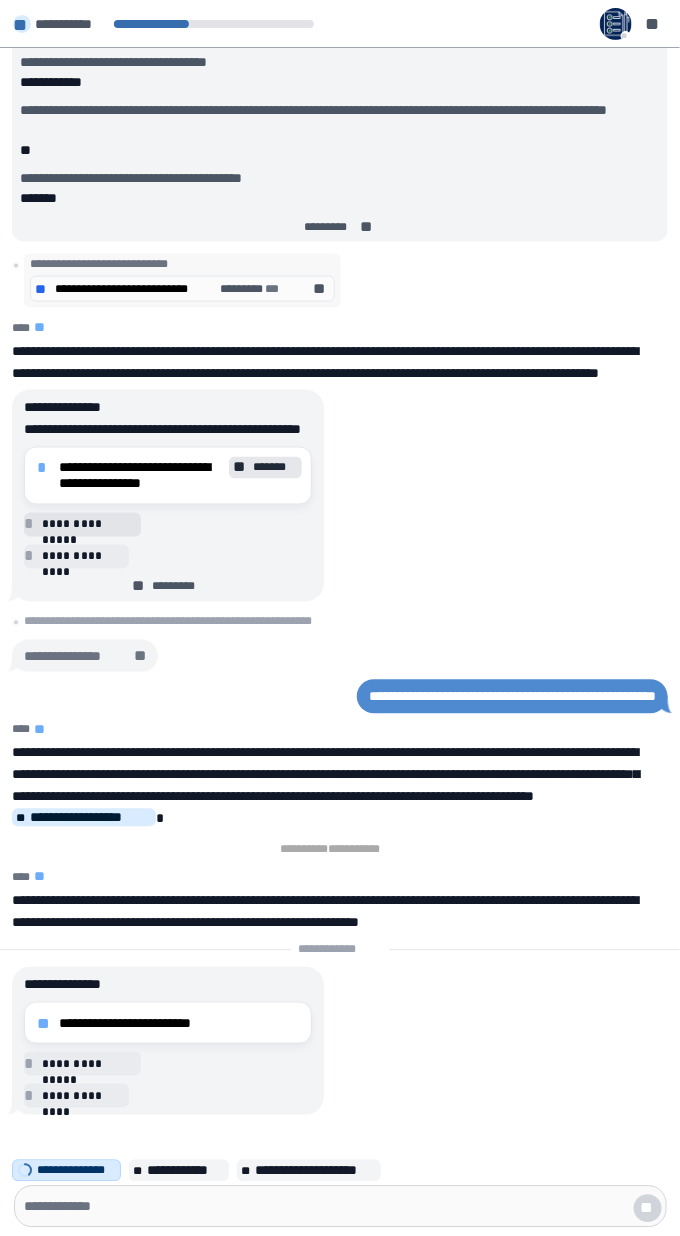 click on "**********" at bounding box center (88, 525) 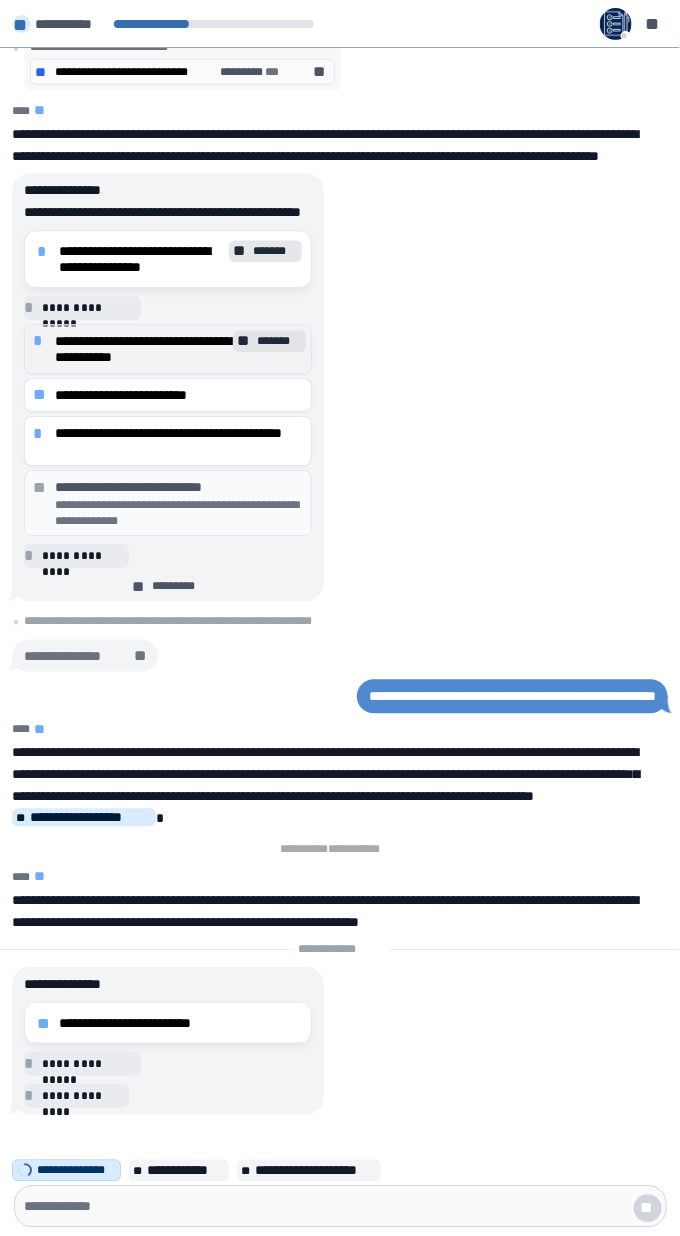 click on "**" at bounding box center [246, 341] 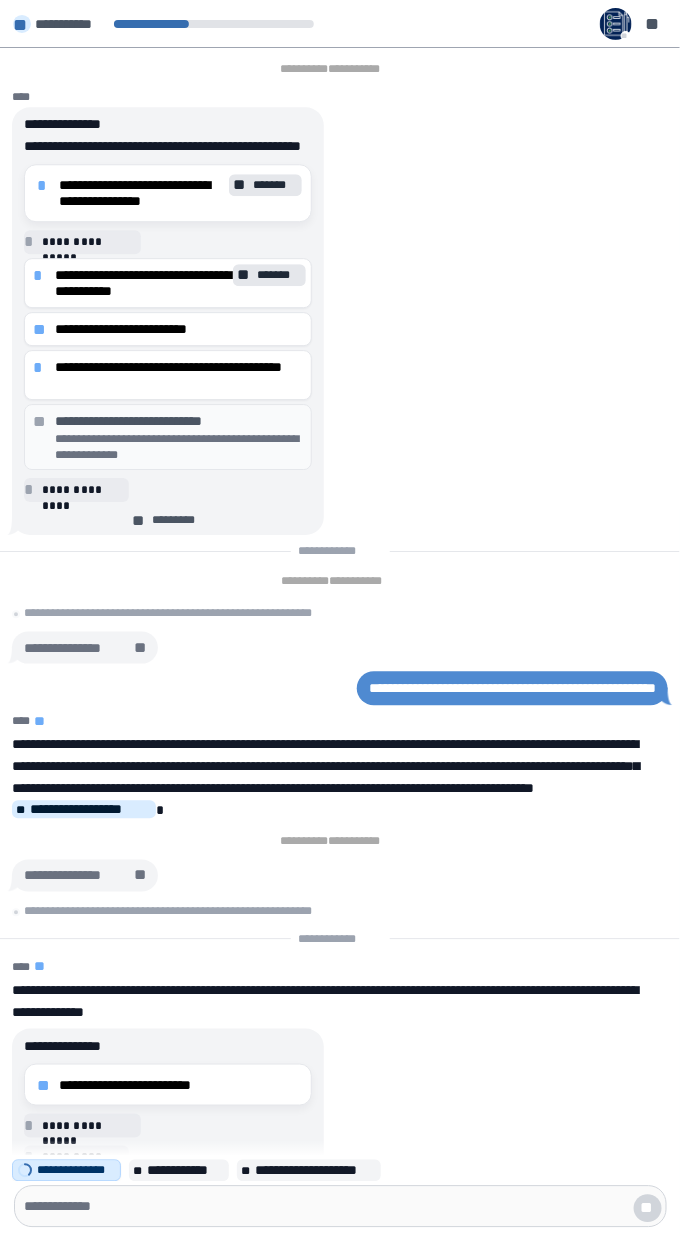 scroll, scrollTop: 0, scrollLeft: 0, axis: both 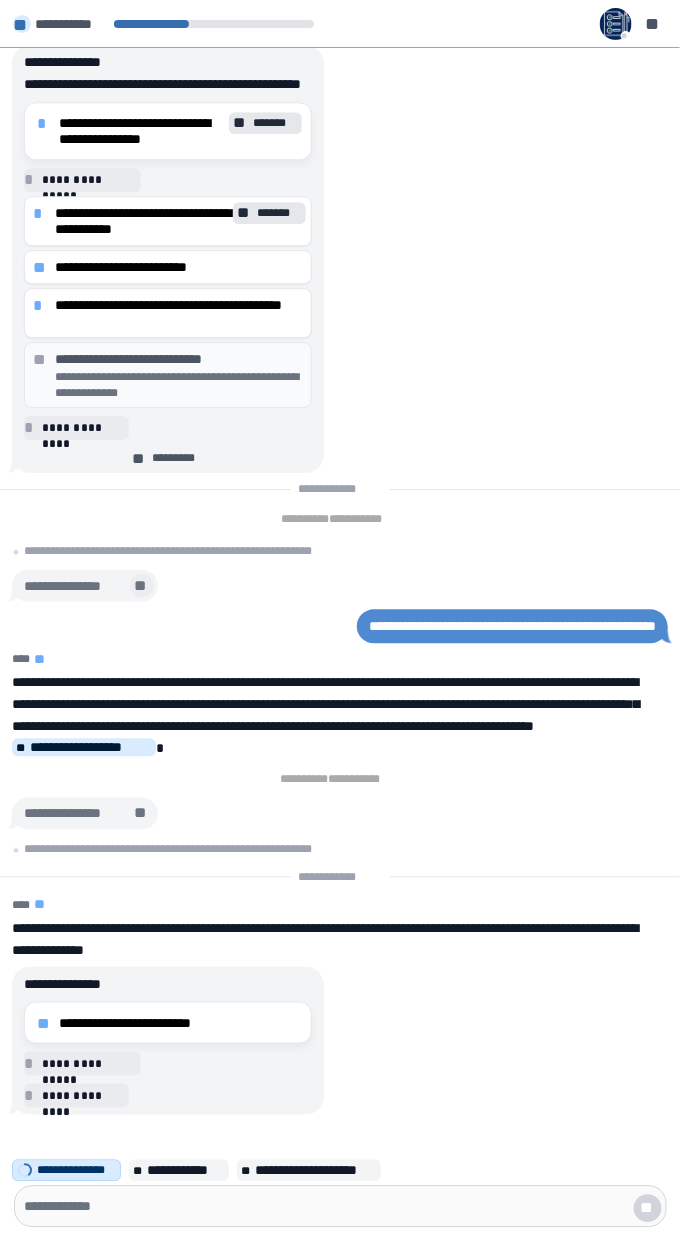click on "**" at bounding box center (142, 586) 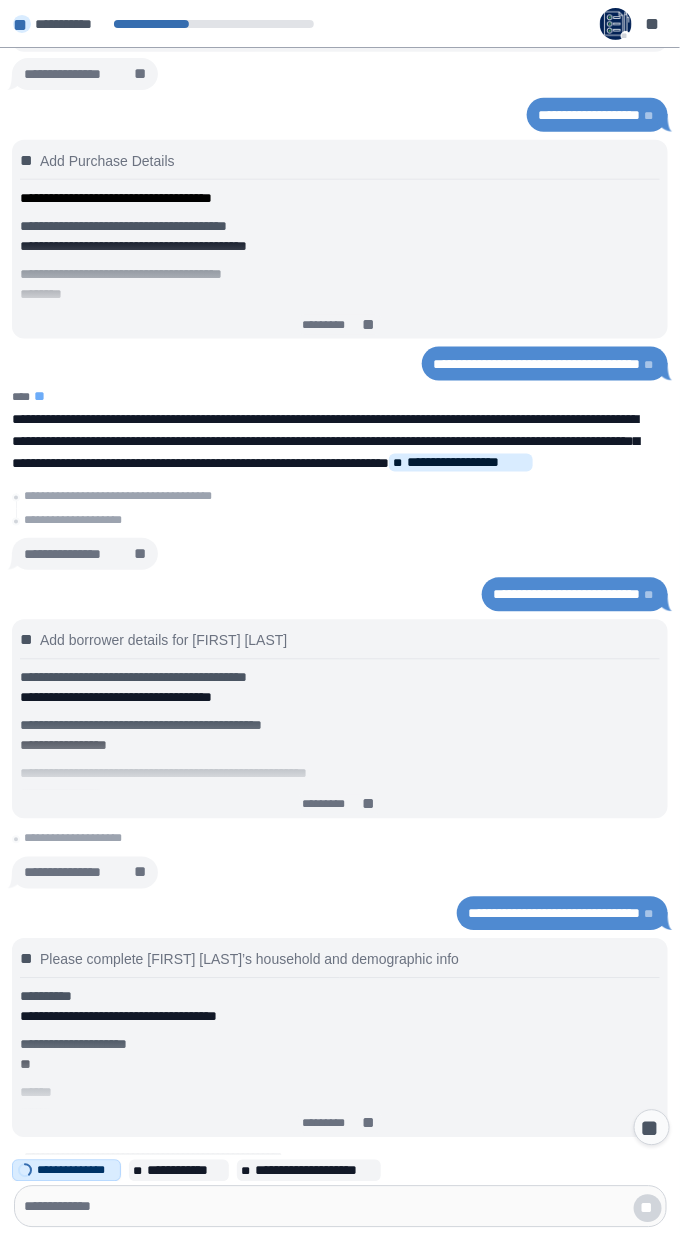 scroll, scrollTop: 2445, scrollLeft: 0, axis: vertical 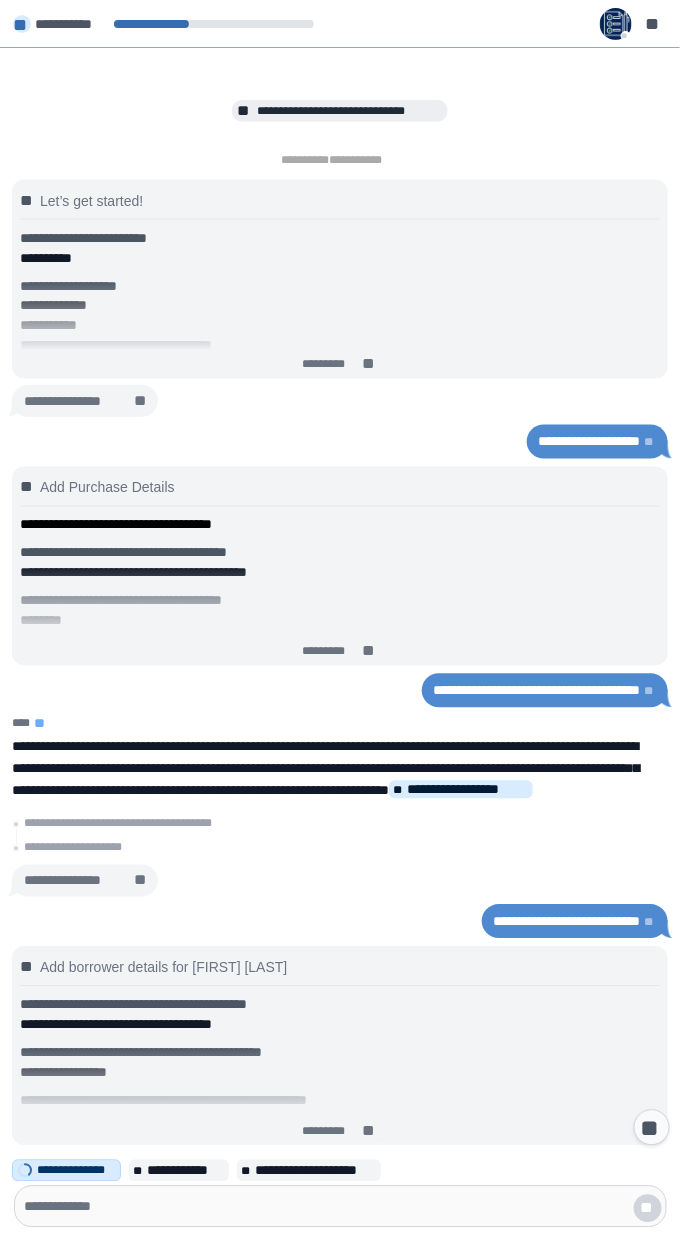click on "**********" at bounding box center (340, 1798) 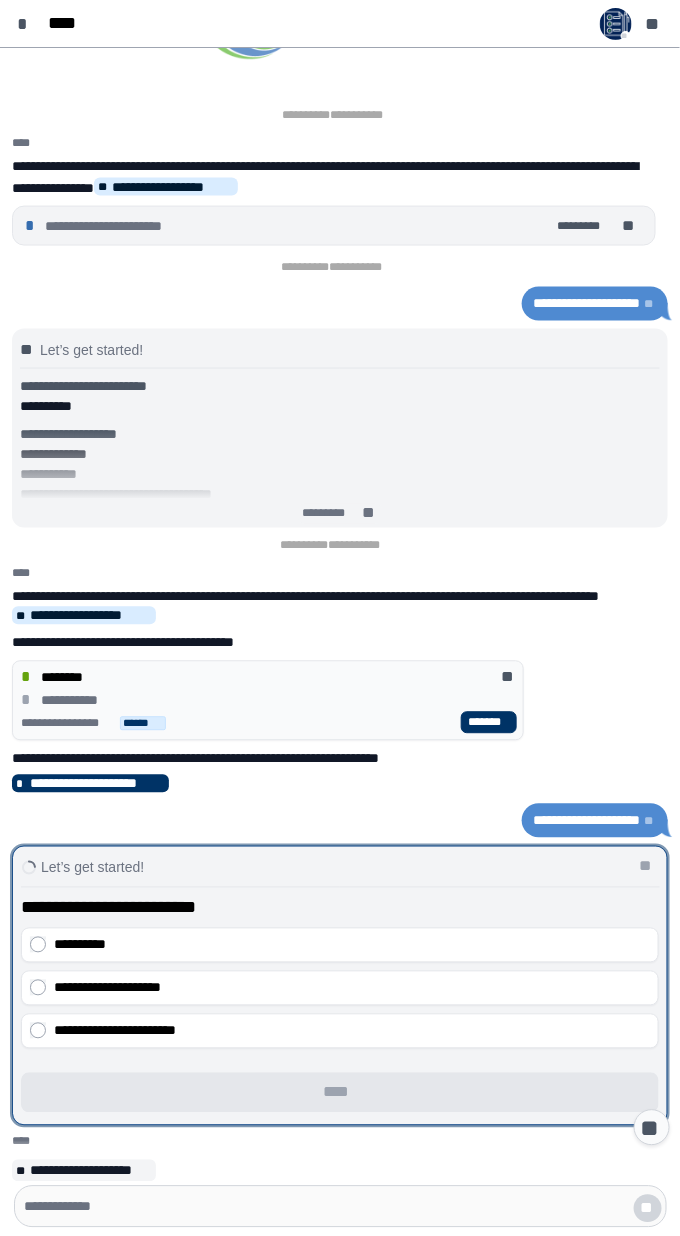scroll, scrollTop: 239, scrollLeft: 0, axis: vertical 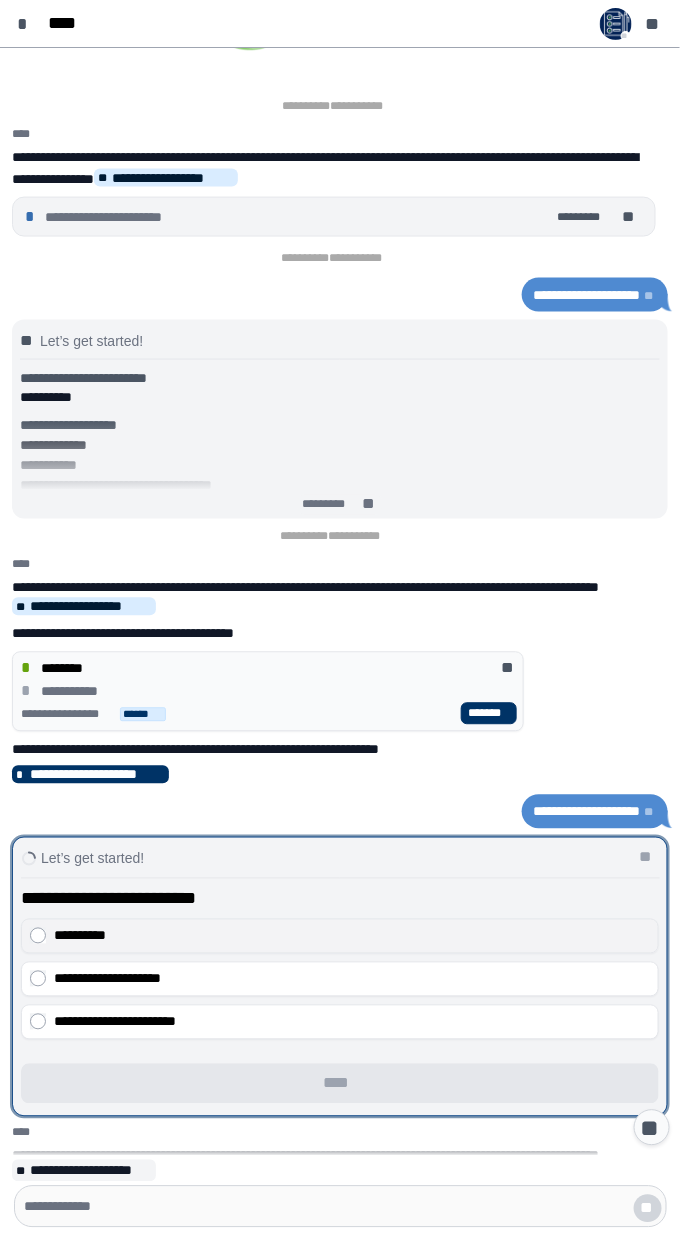 click on "**********" at bounding box center (352, 936) 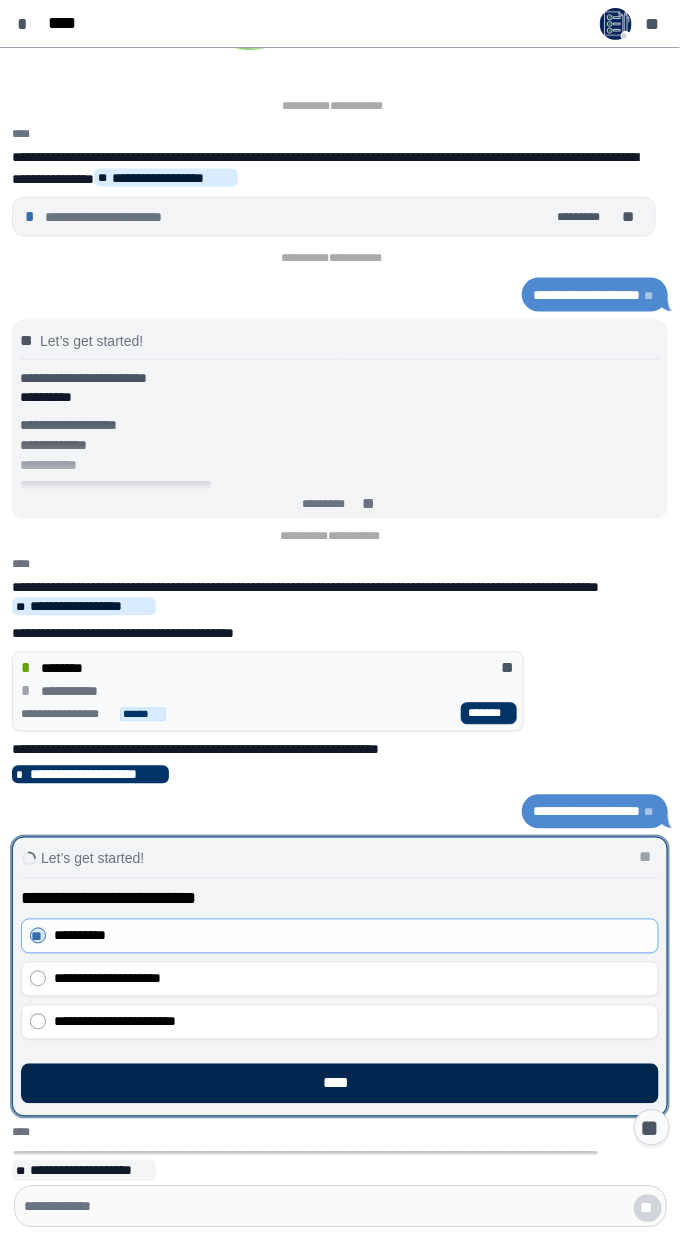 click on "****" at bounding box center (340, 1084) 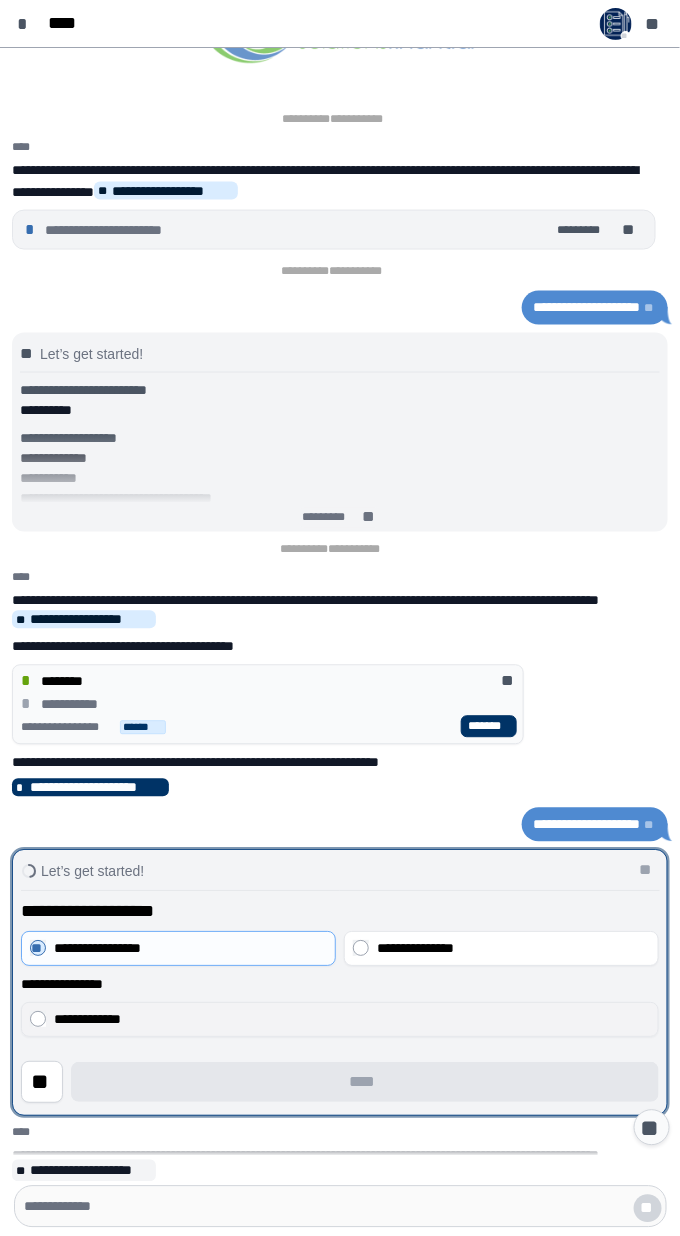 click on "**********" at bounding box center (87, 1020) 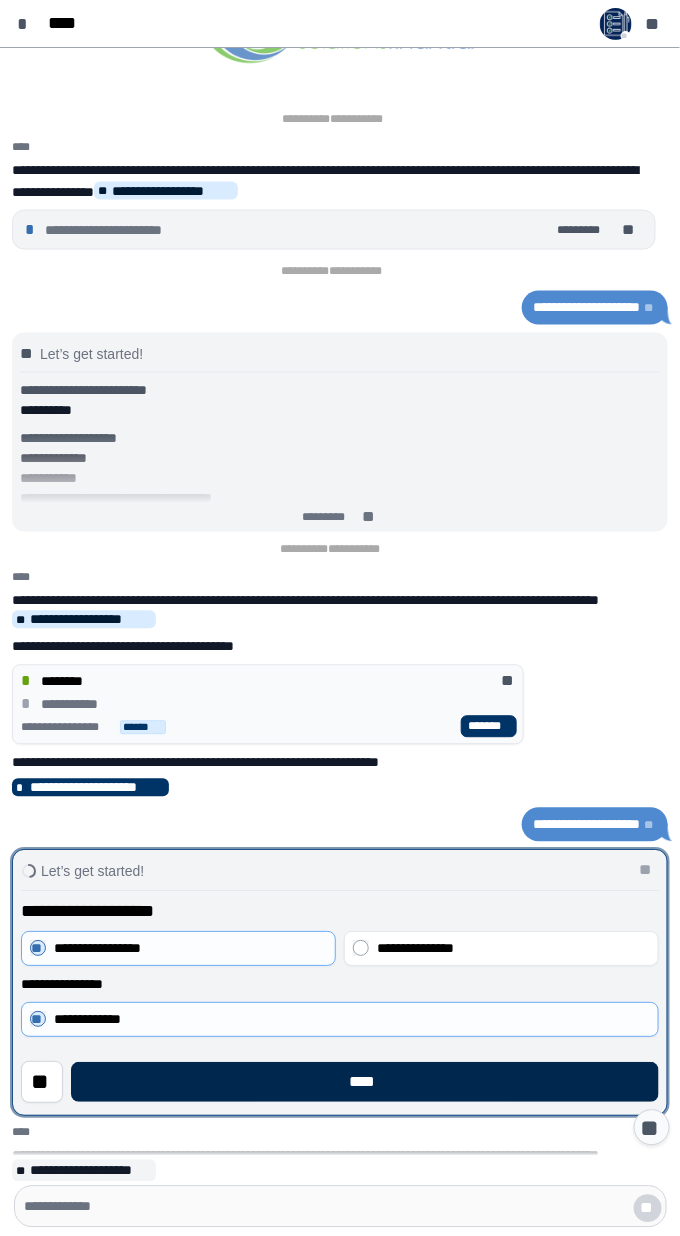 click on "****" at bounding box center (365, 1083) 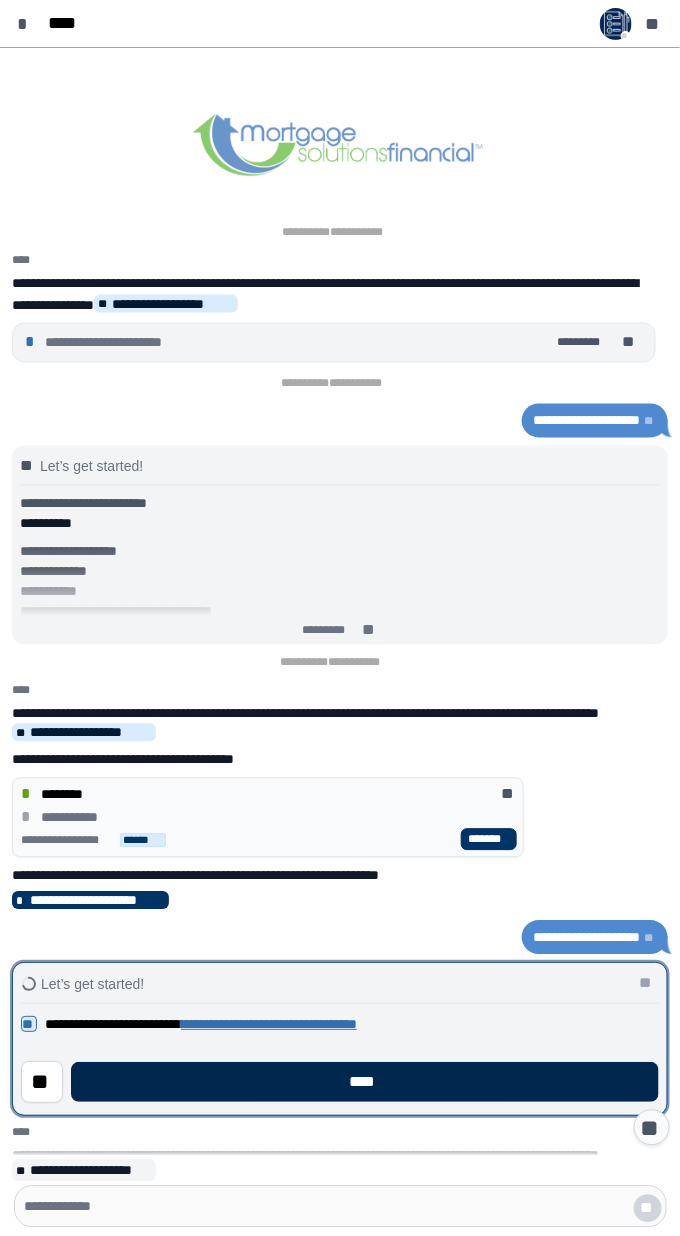 click on "****" at bounding box center (365, 1083) 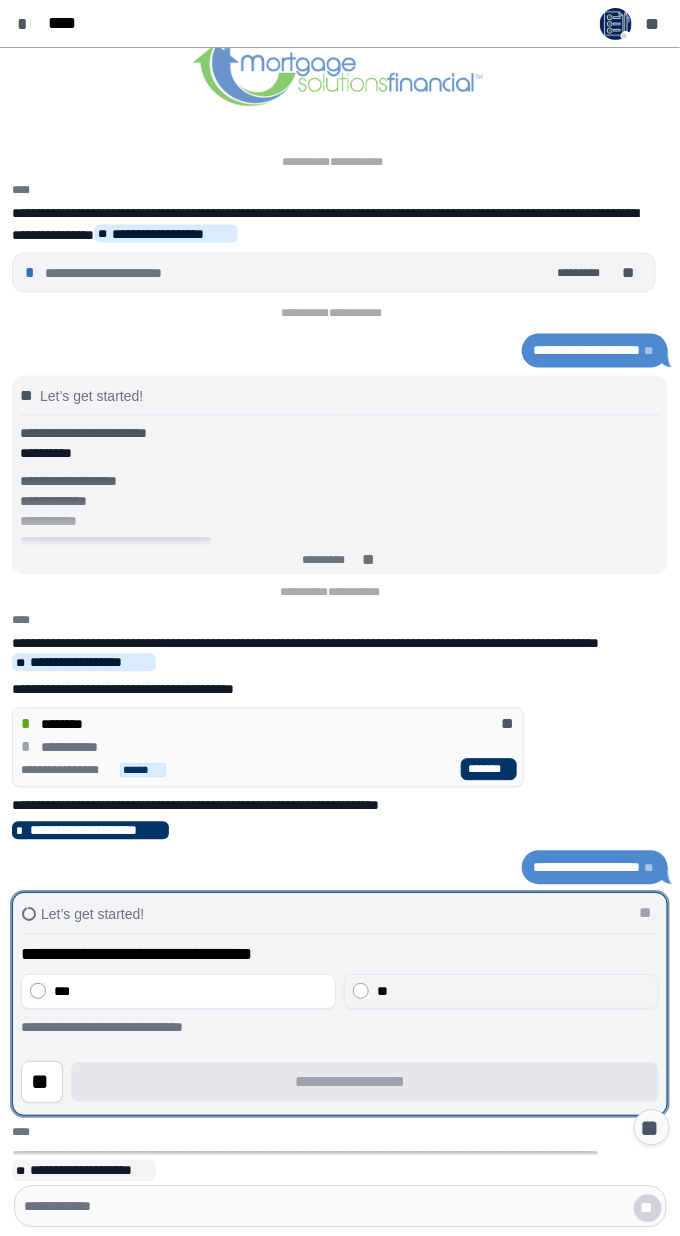 click on "**" at bounding box center (513, 992) 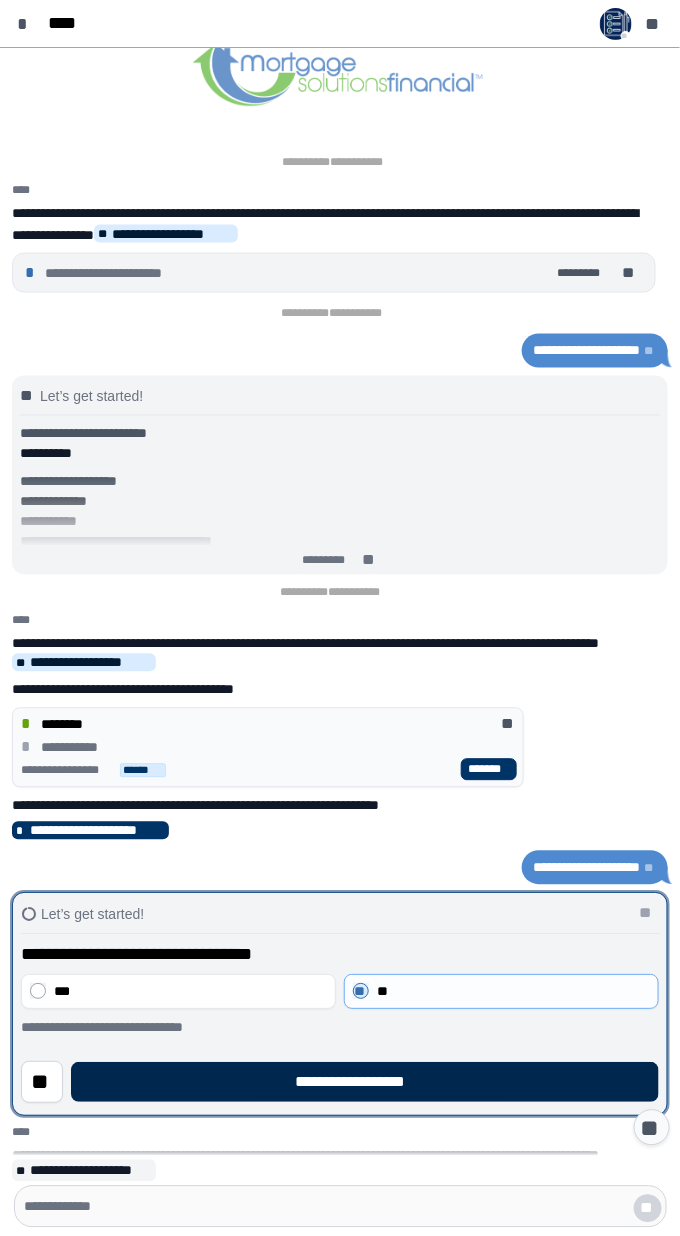 click on "**********" at bounding box center [366, 1083] 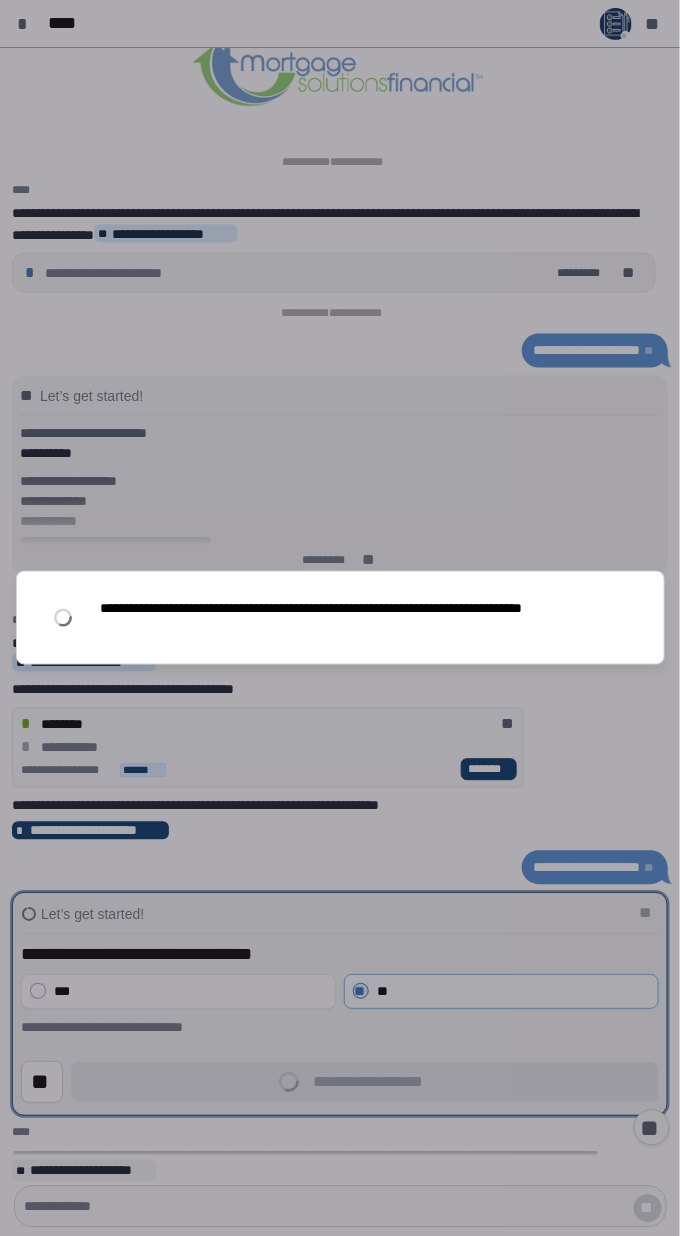 scroll, scrollTop: 0, scrollLeft: 0, axis: both 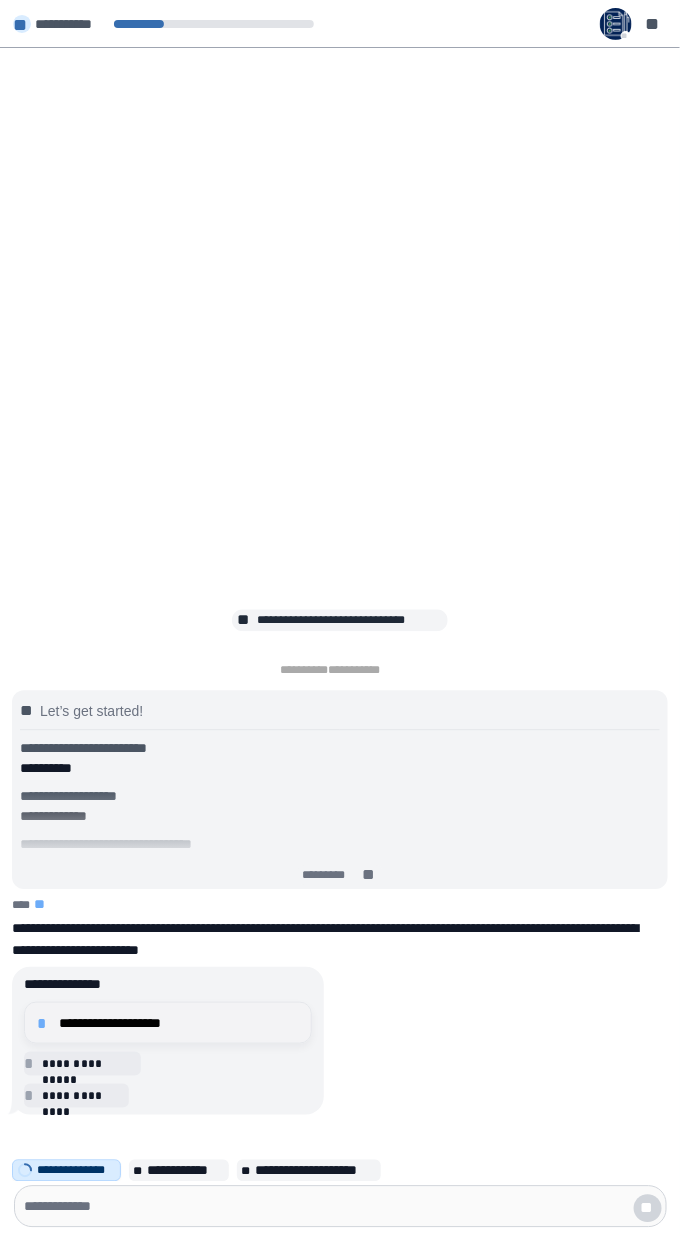 click on "**********" at bounding box center (179, 1023) 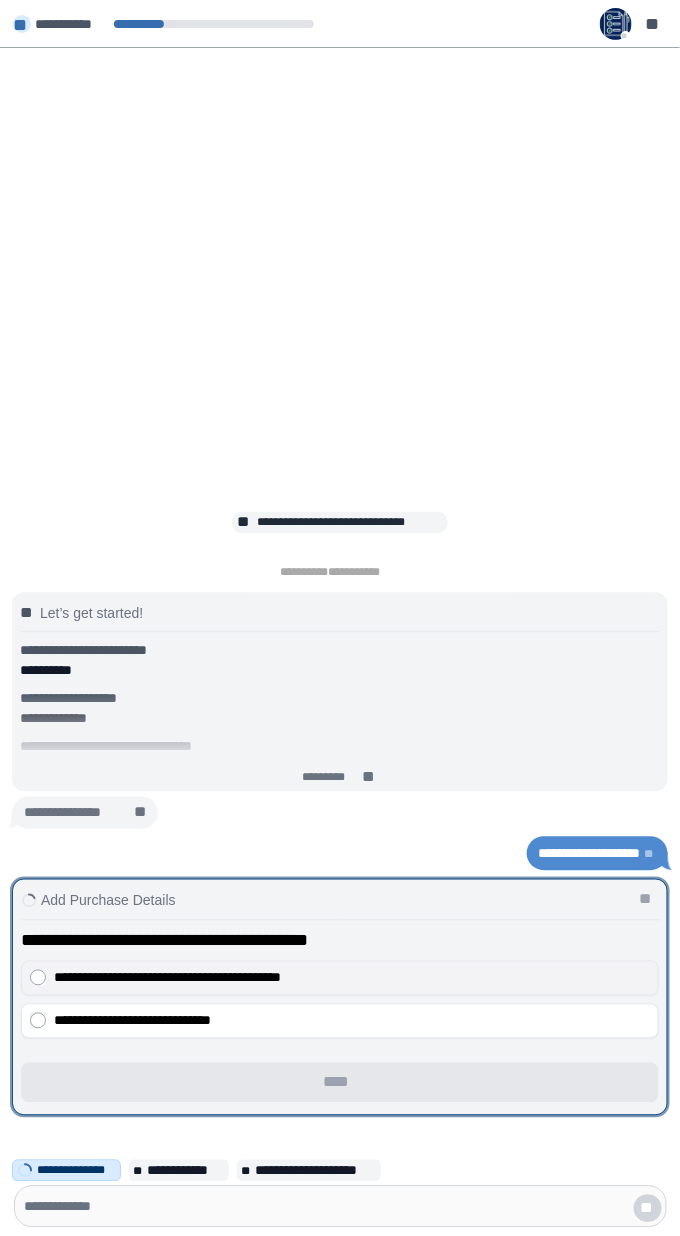 click on "**********" at bounding box center (352, 978) 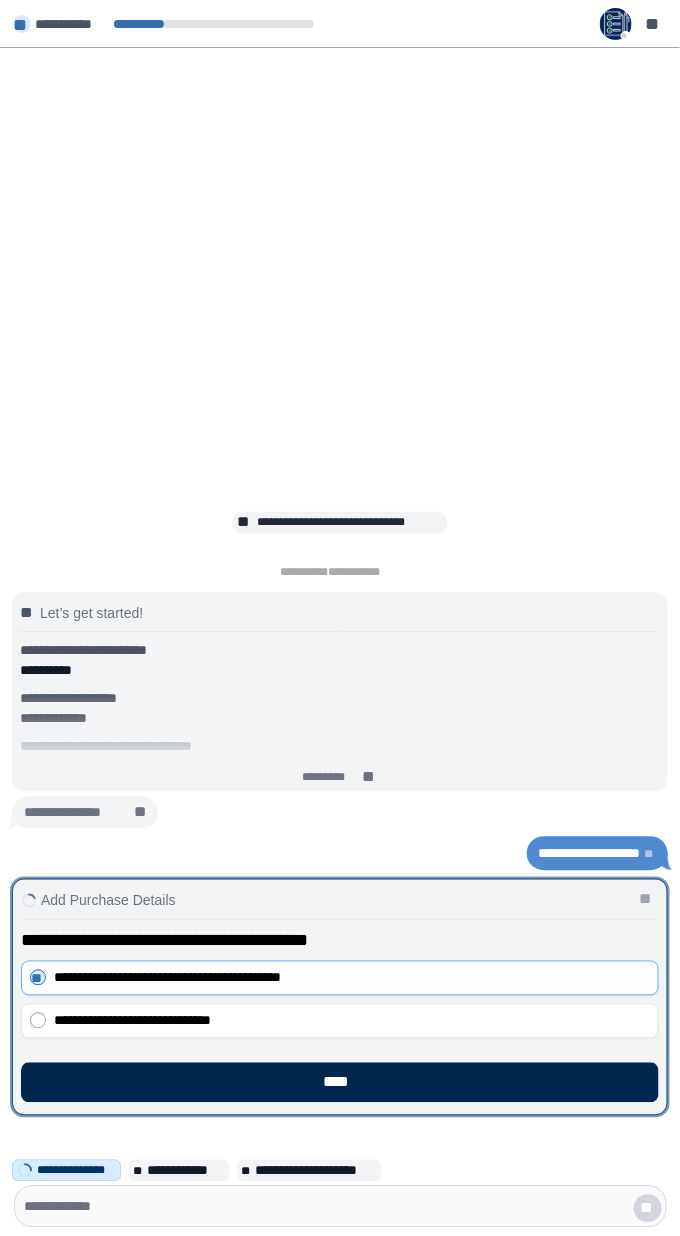 click on "****" at bounding box center (340, 1083) 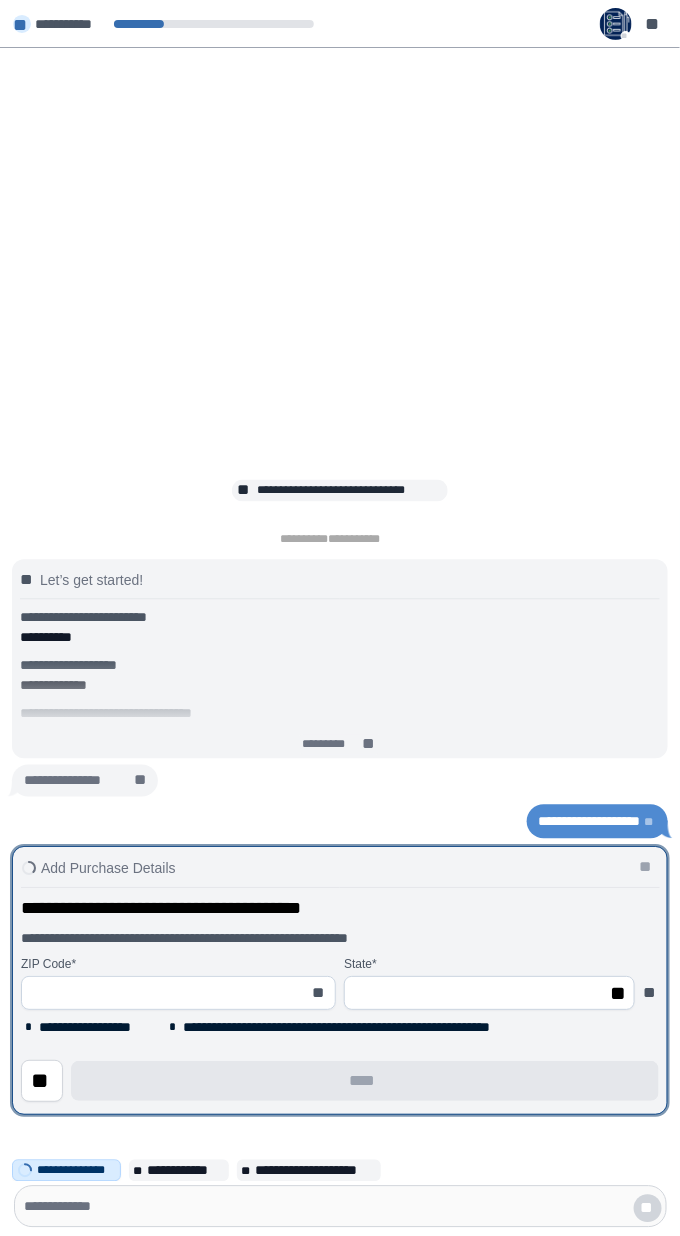 click at bounding box center (167, 993) 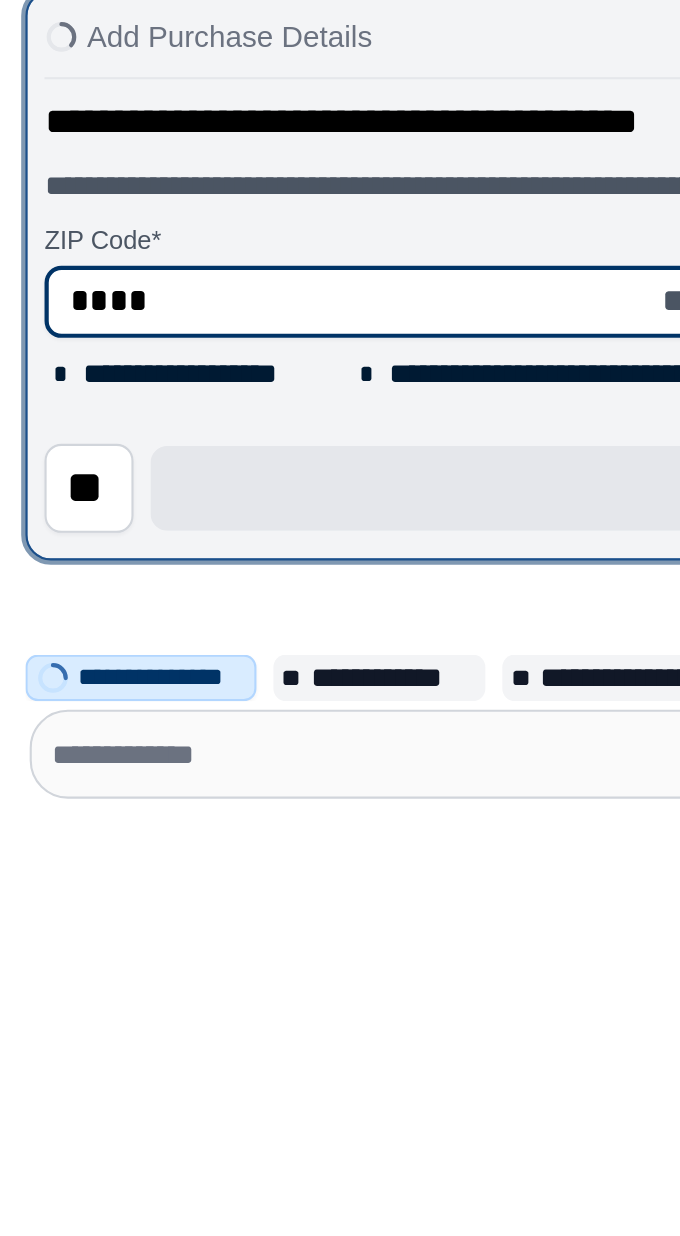 type on "*****" 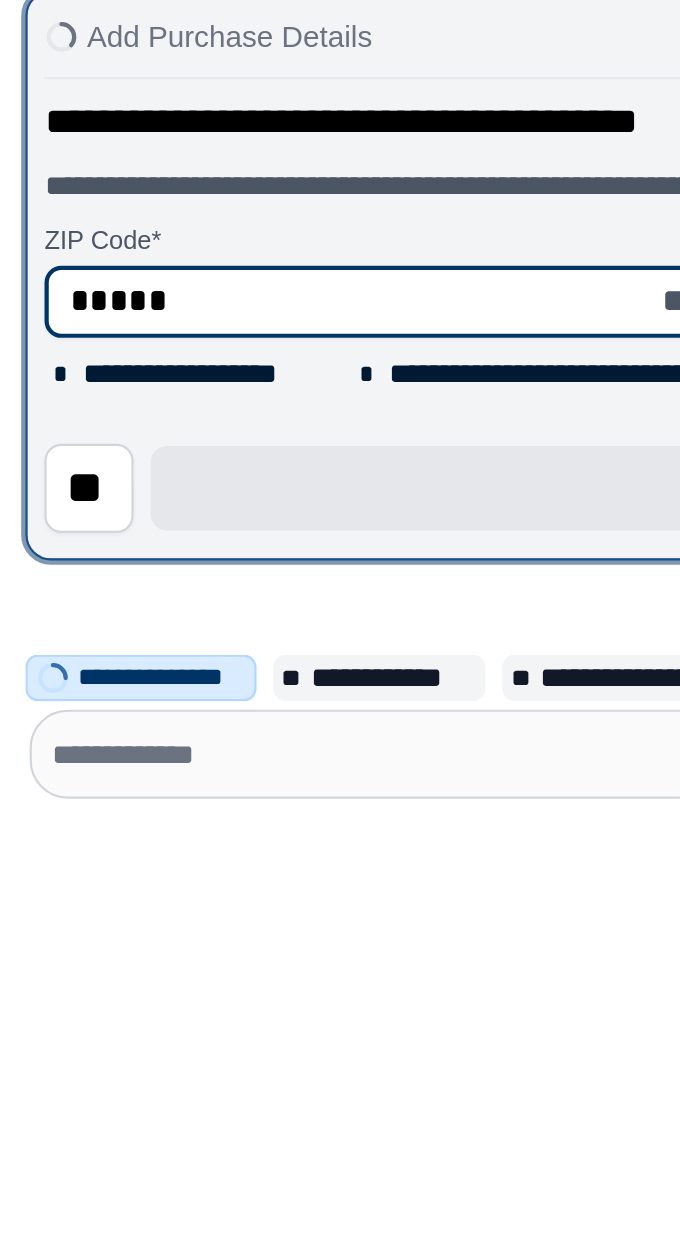 select on "**" 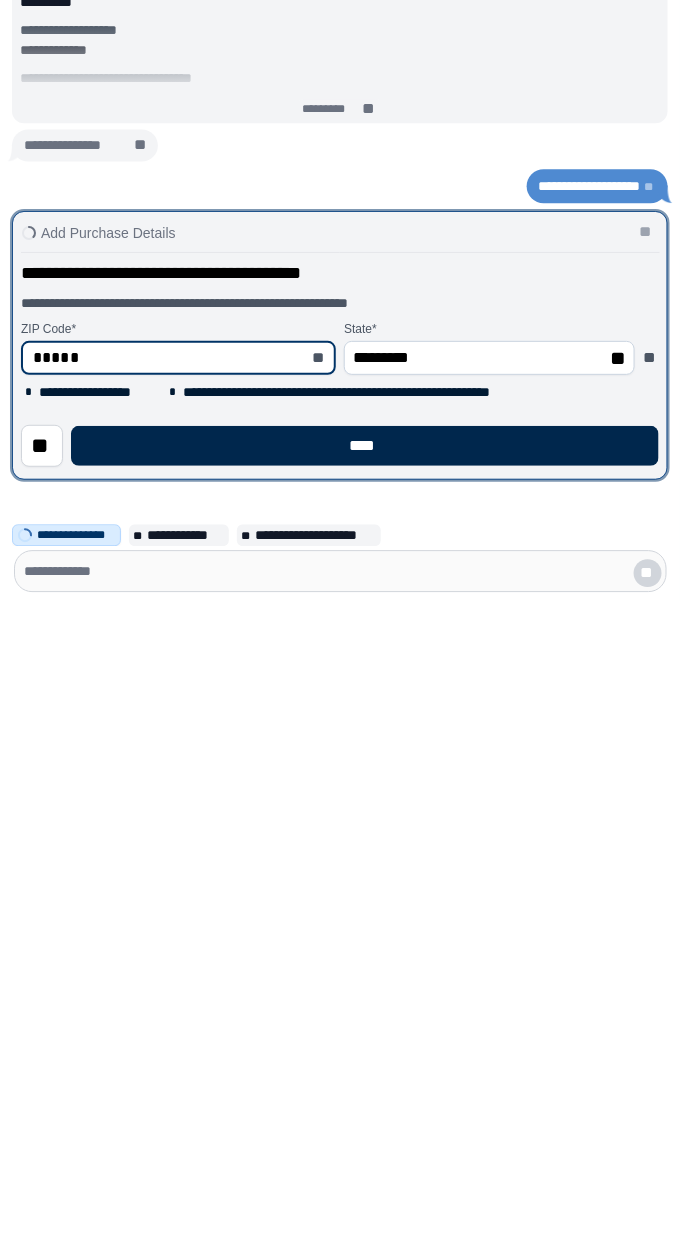 type on "*****" 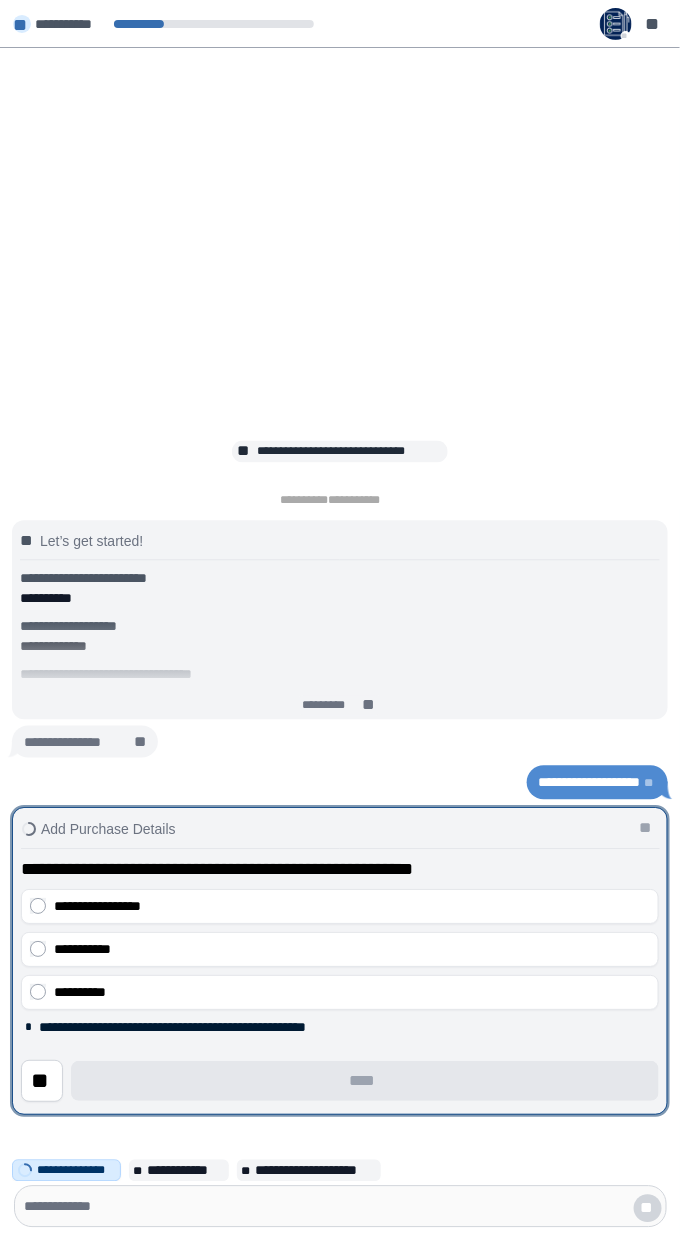 click on "**********" at bounding box center (340, 869) 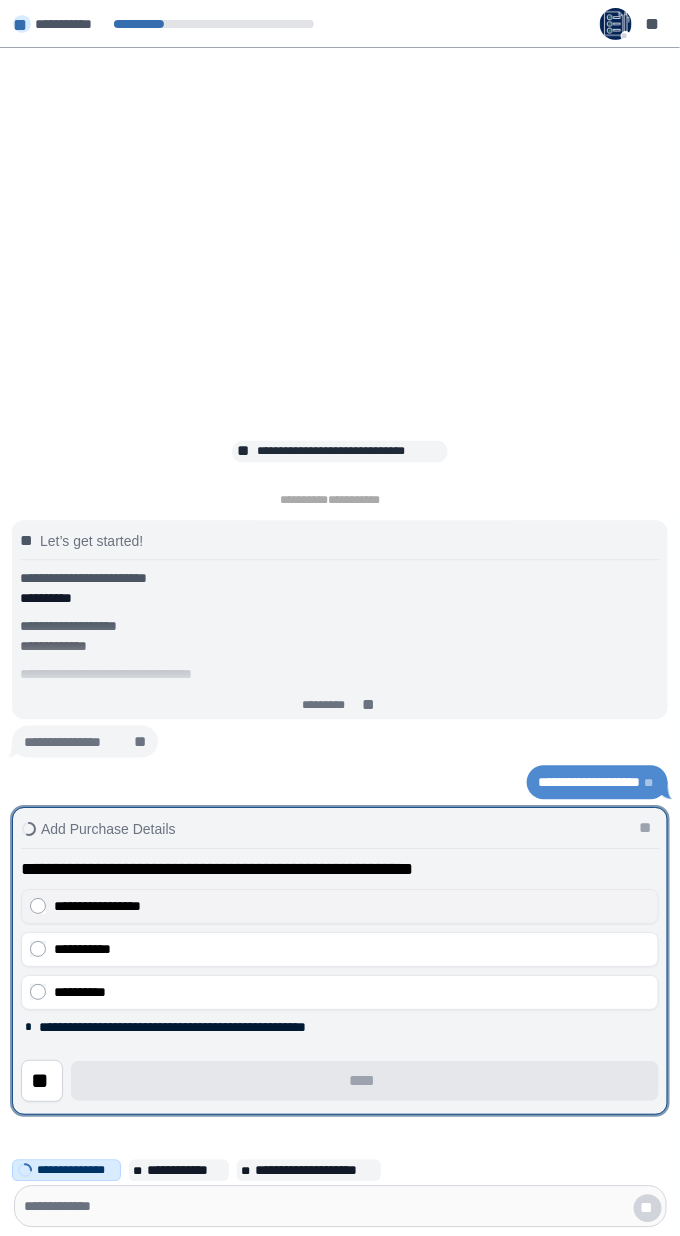 click on "**********" at bounding box center [340, 906] 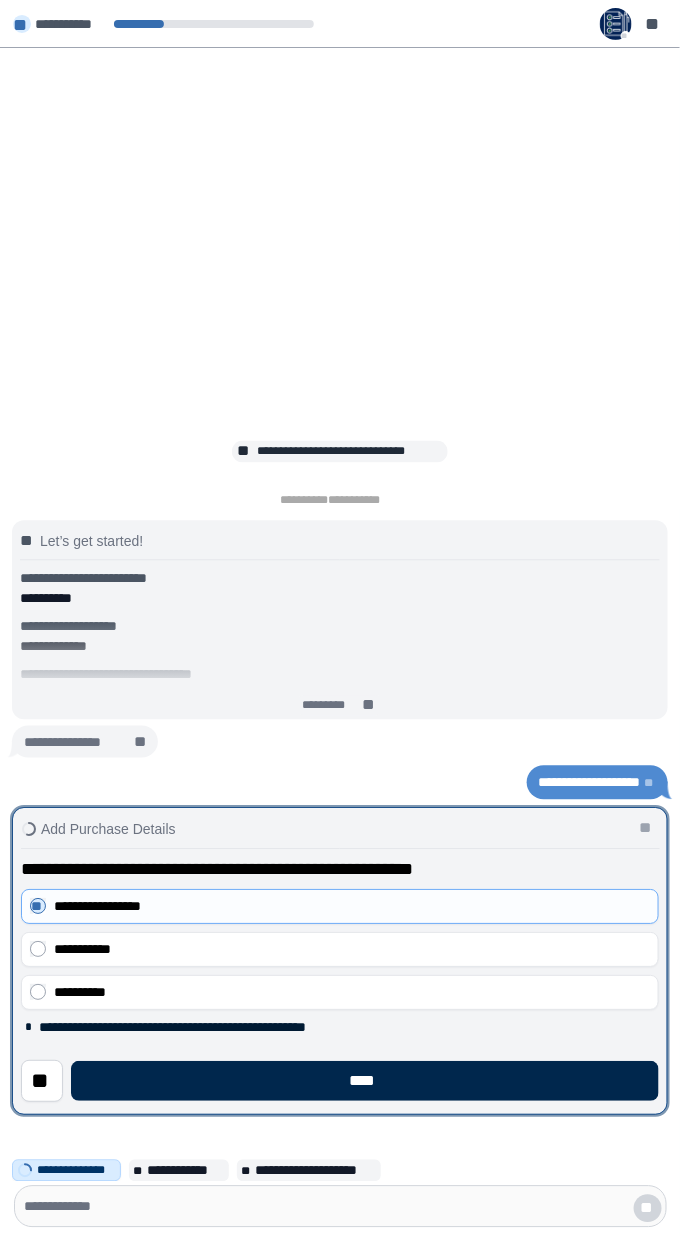 click on "****" at bounding box center (365, 1082) 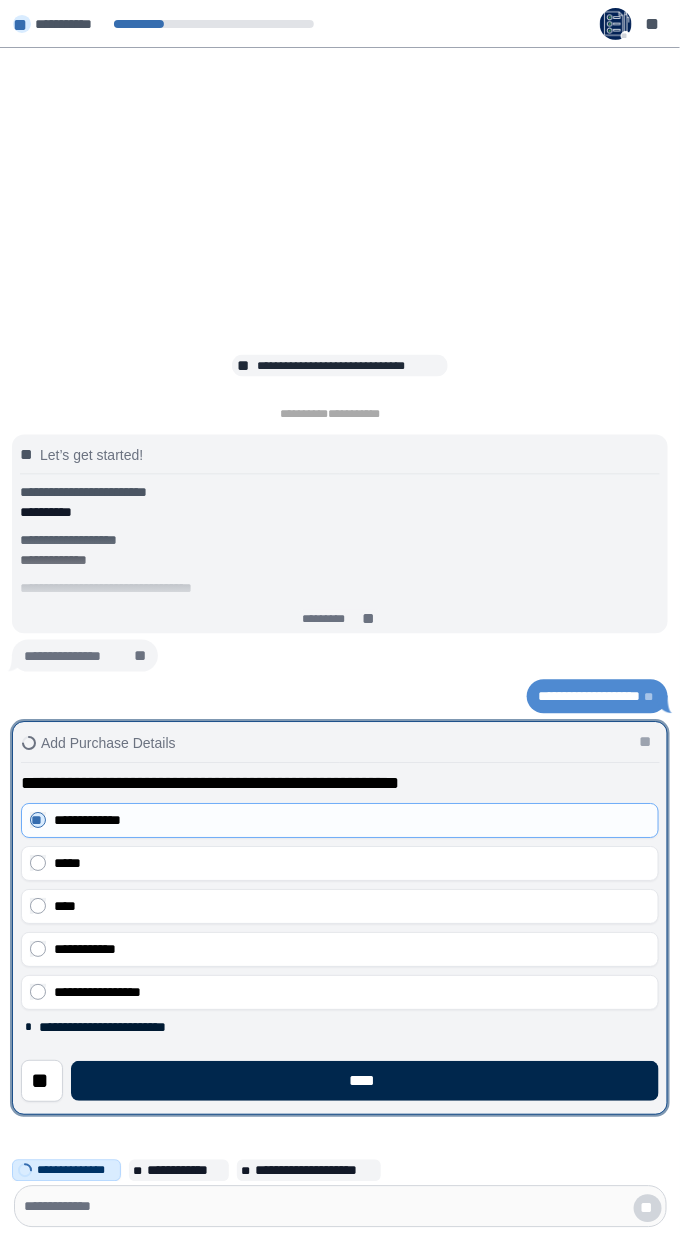 click on "****" at bounding box center (365, 1082) 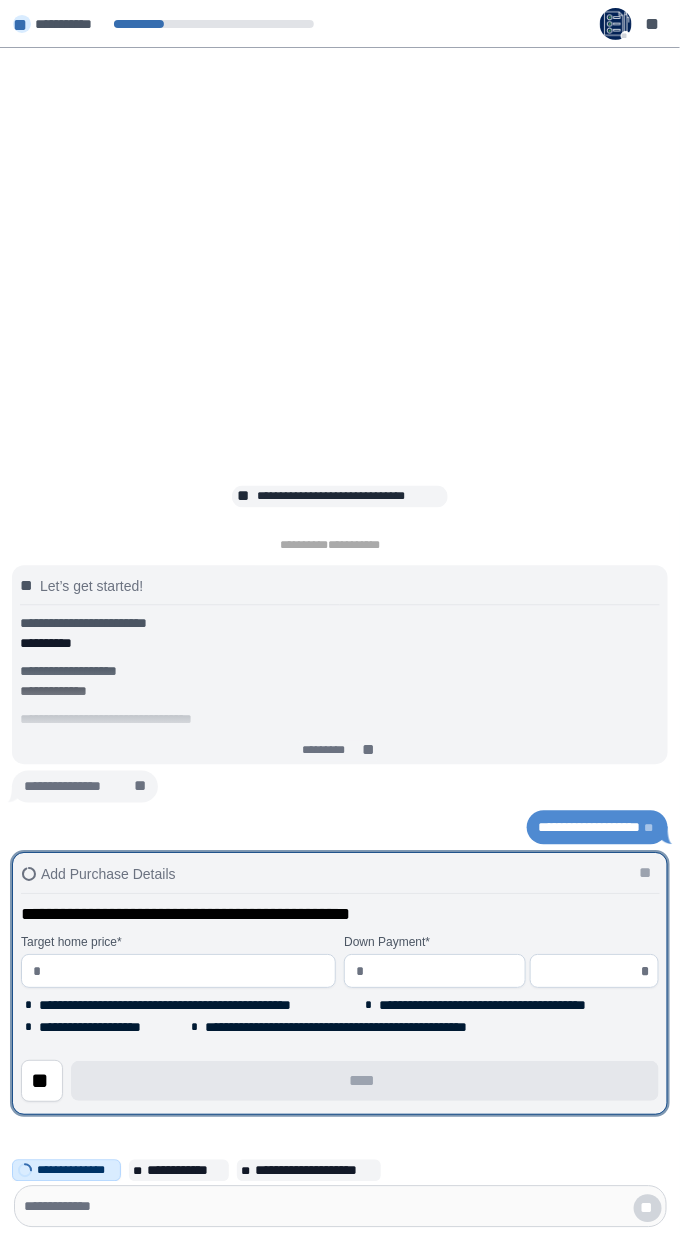 click at bounding box center [186, 971] 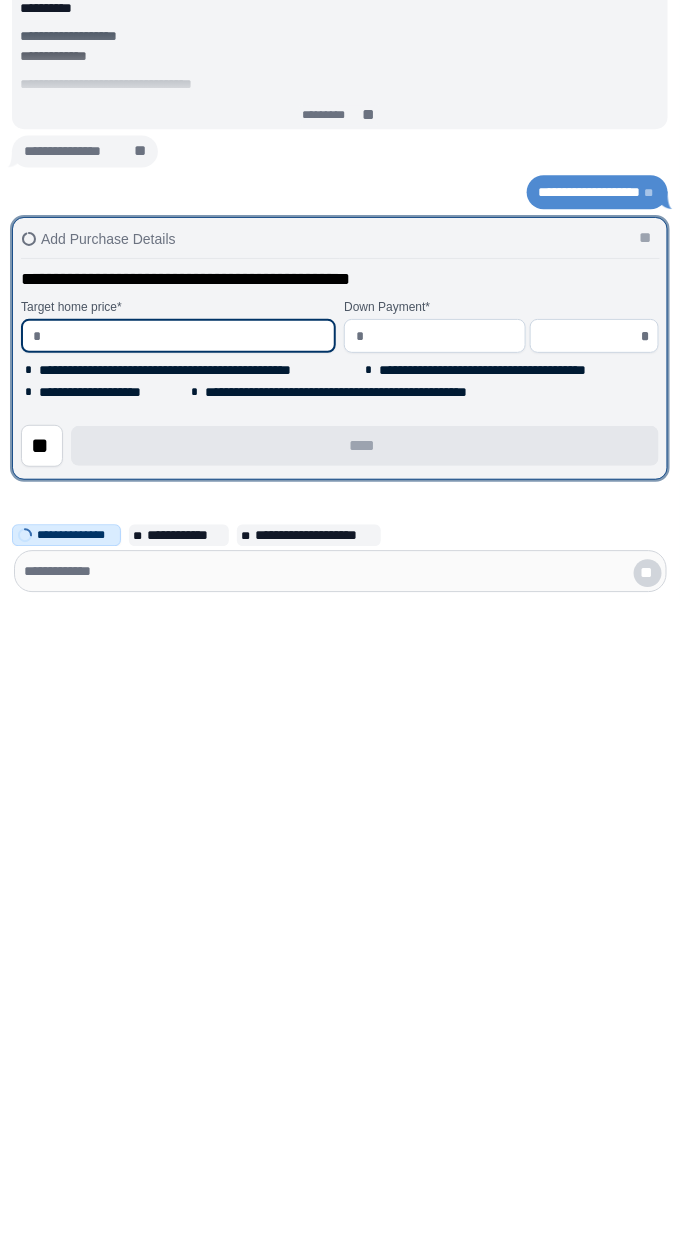 click on "*" at bounding box center (435, 971) 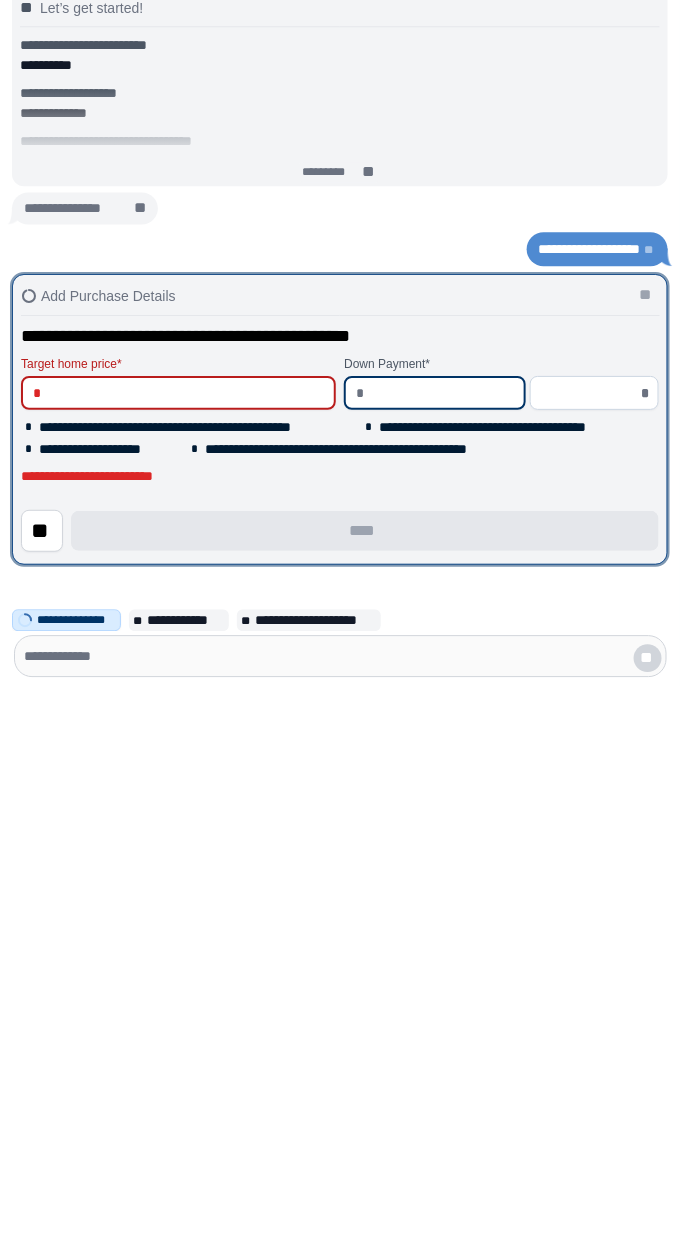 scroll, scrollTop: 0, scrollLeft: 0, axis: both 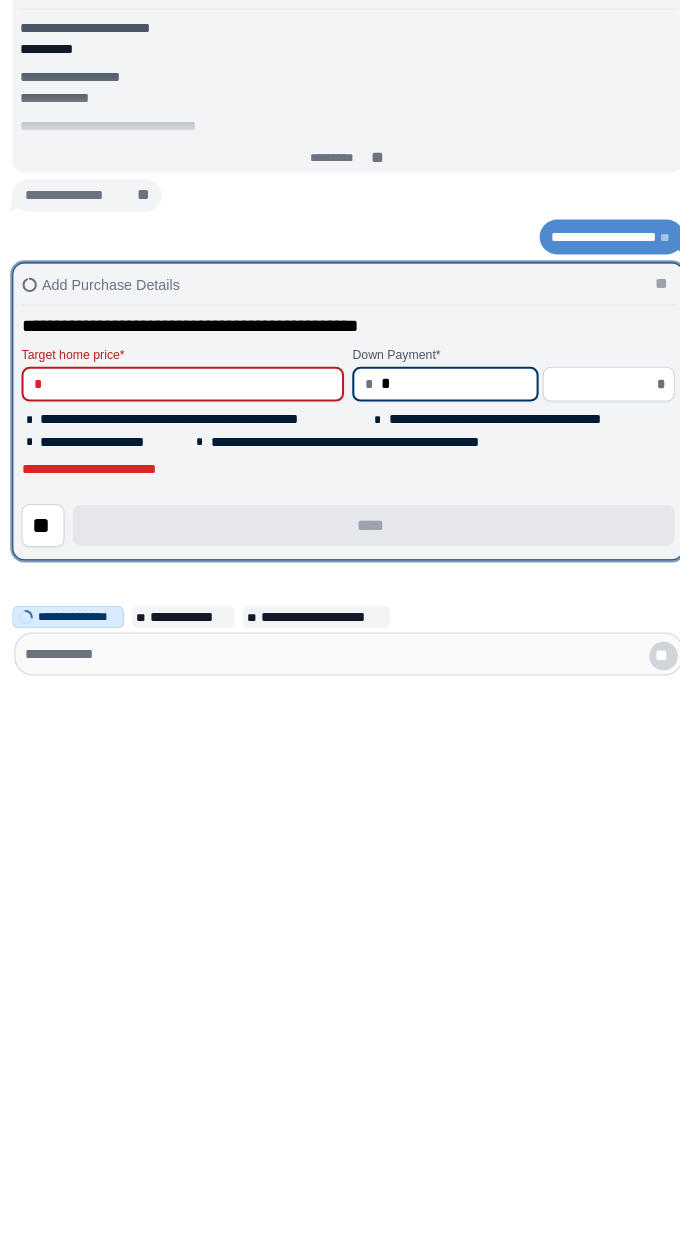 click at bounding box center (186, 943) 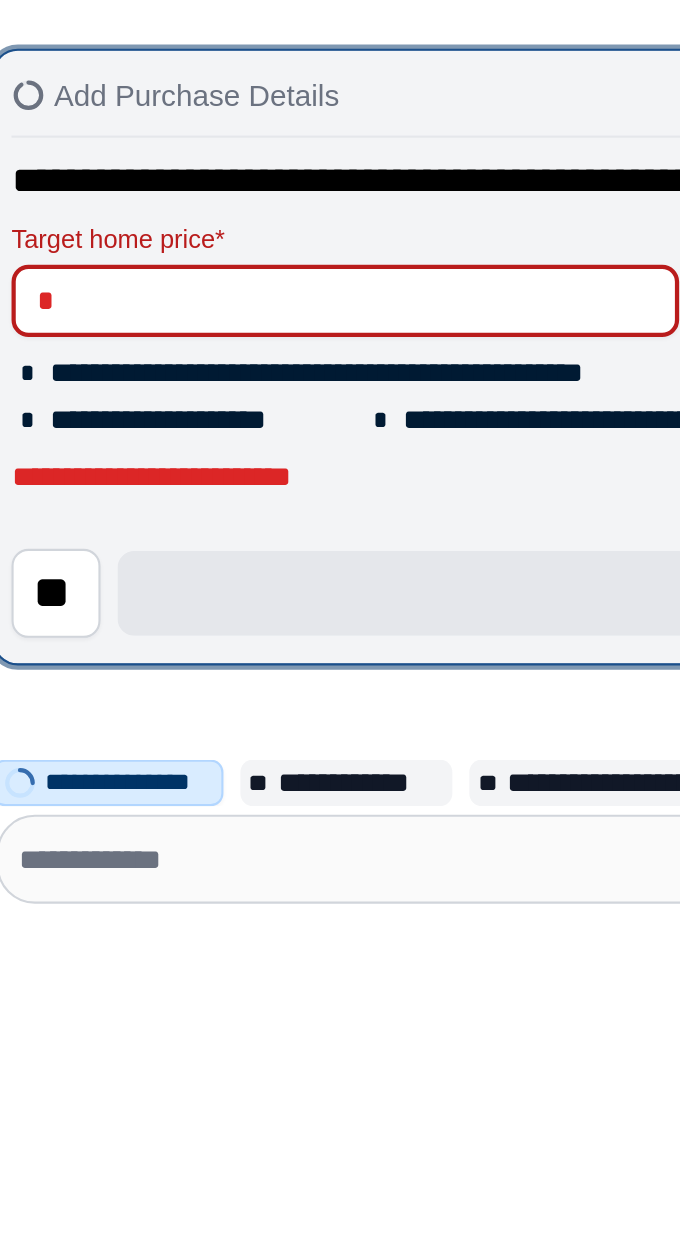 type on "*" 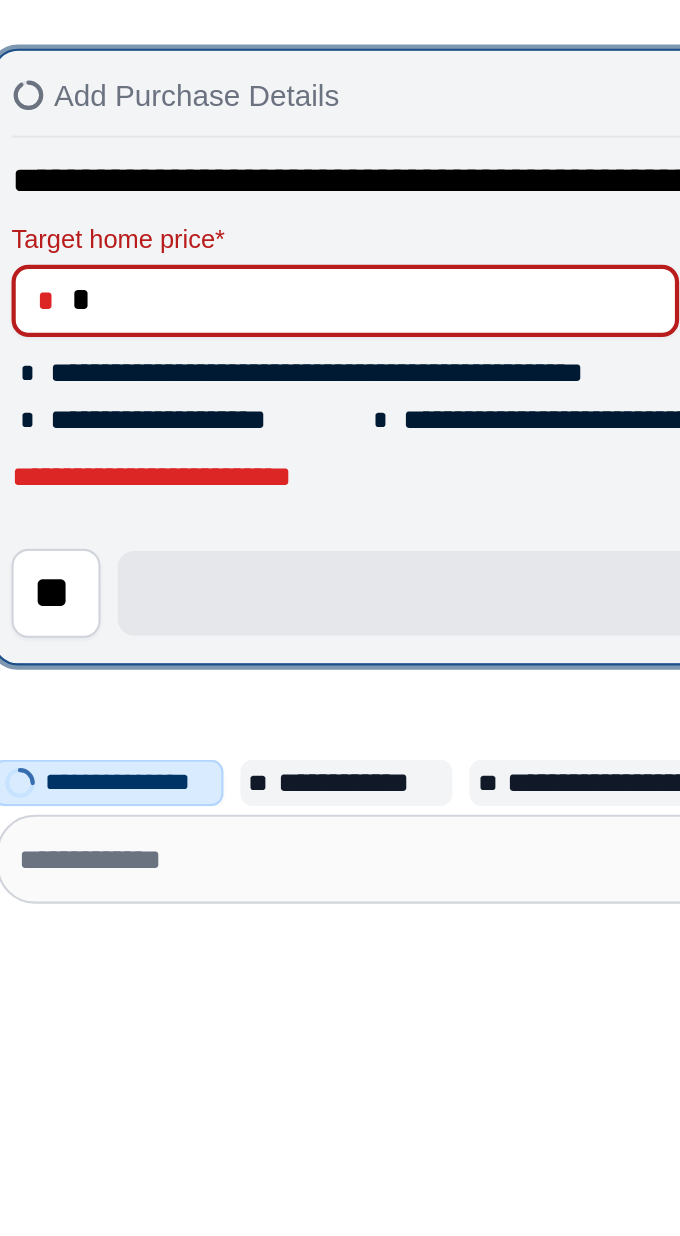 type on "*****" 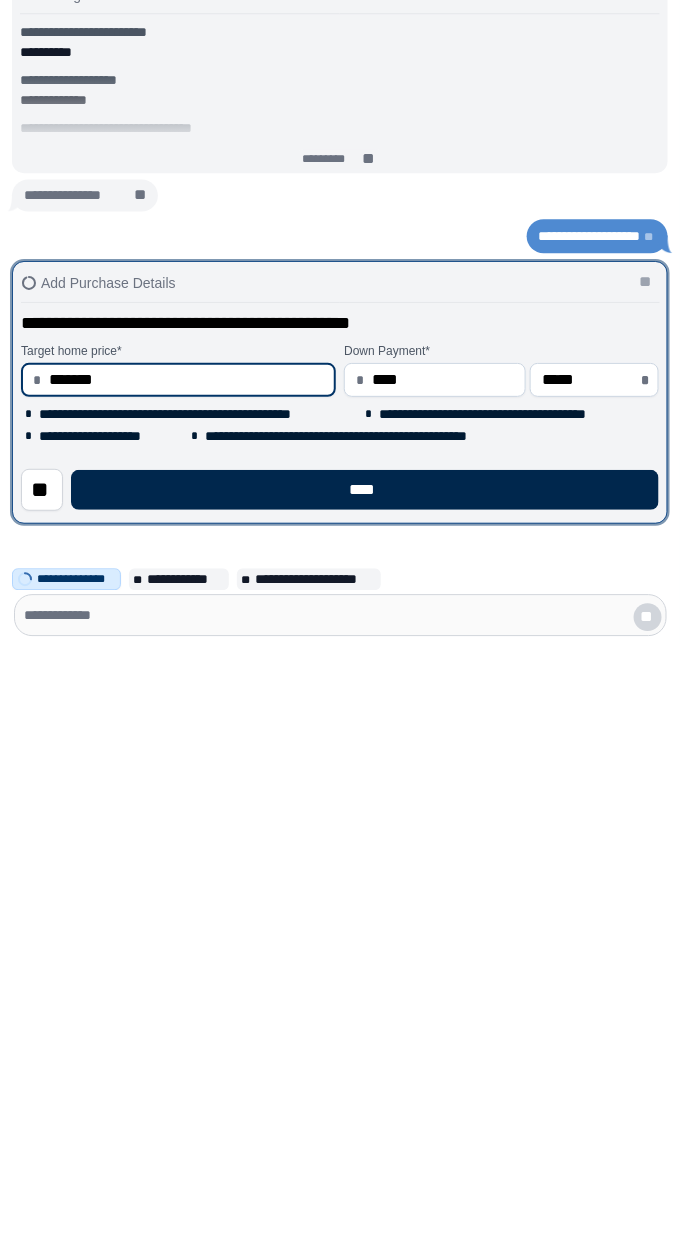 click on "****" at bounding box center (365, 1082) 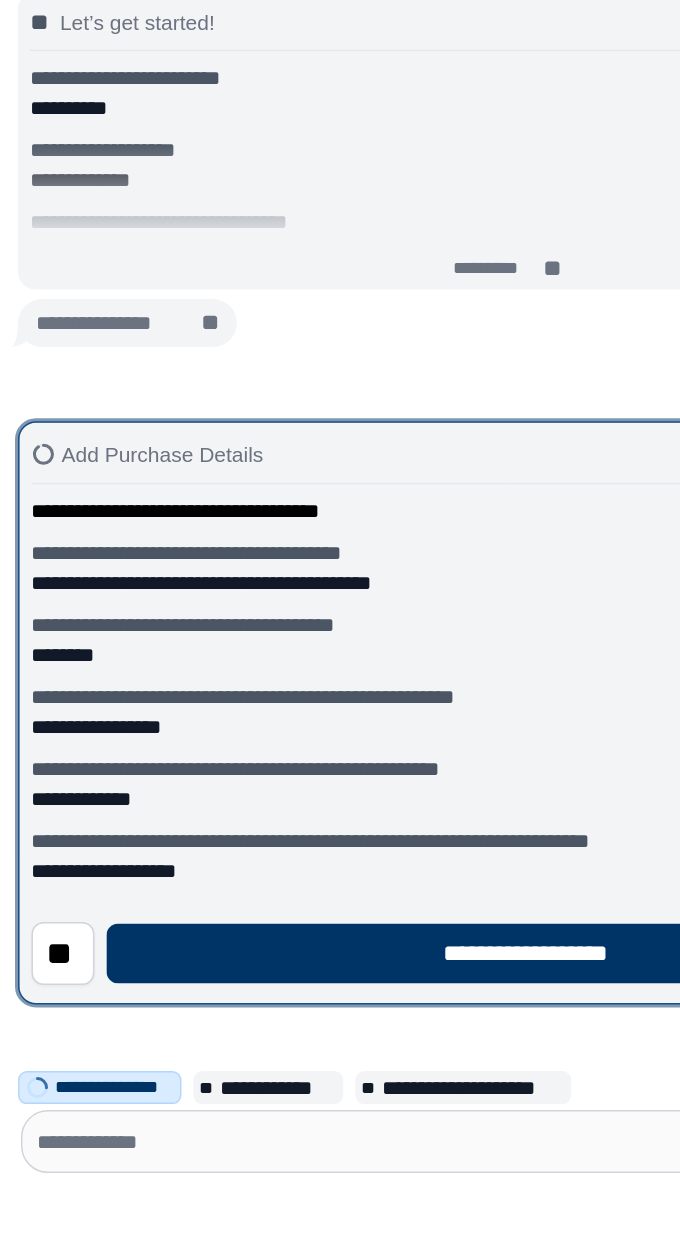 scroll, scrollTop: 0, scrollLeft: 0, axis: both 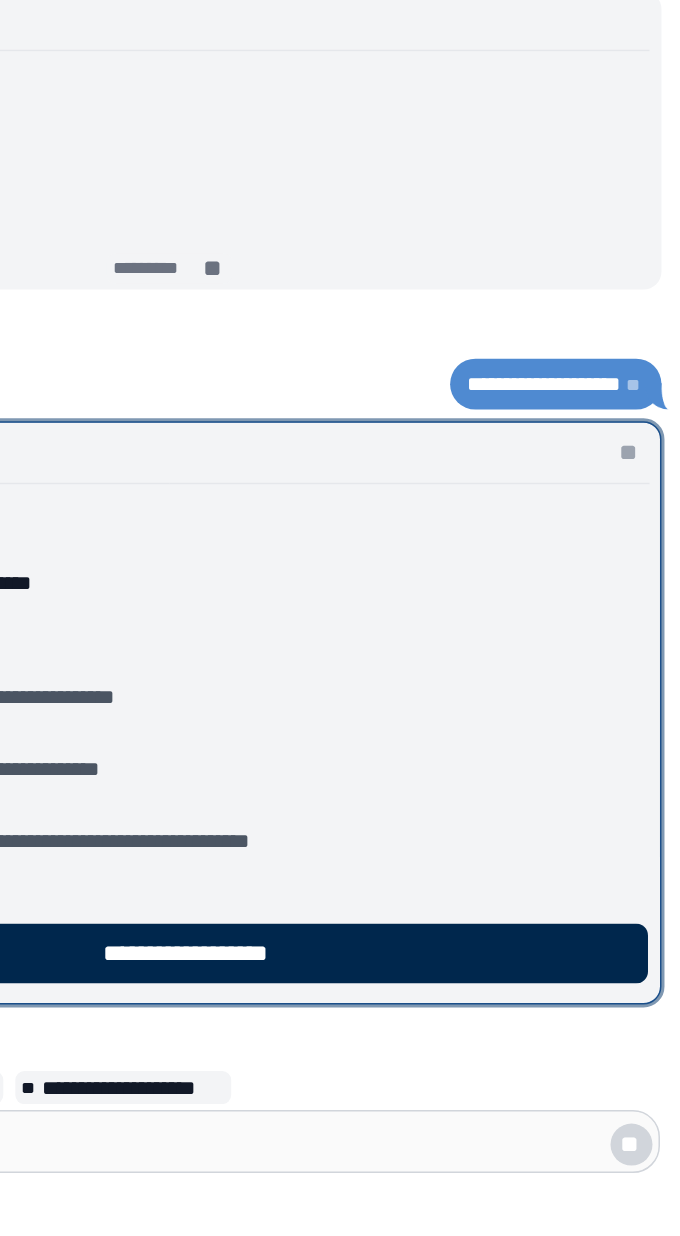 click on "**********" at bounding box center (365, 1082) 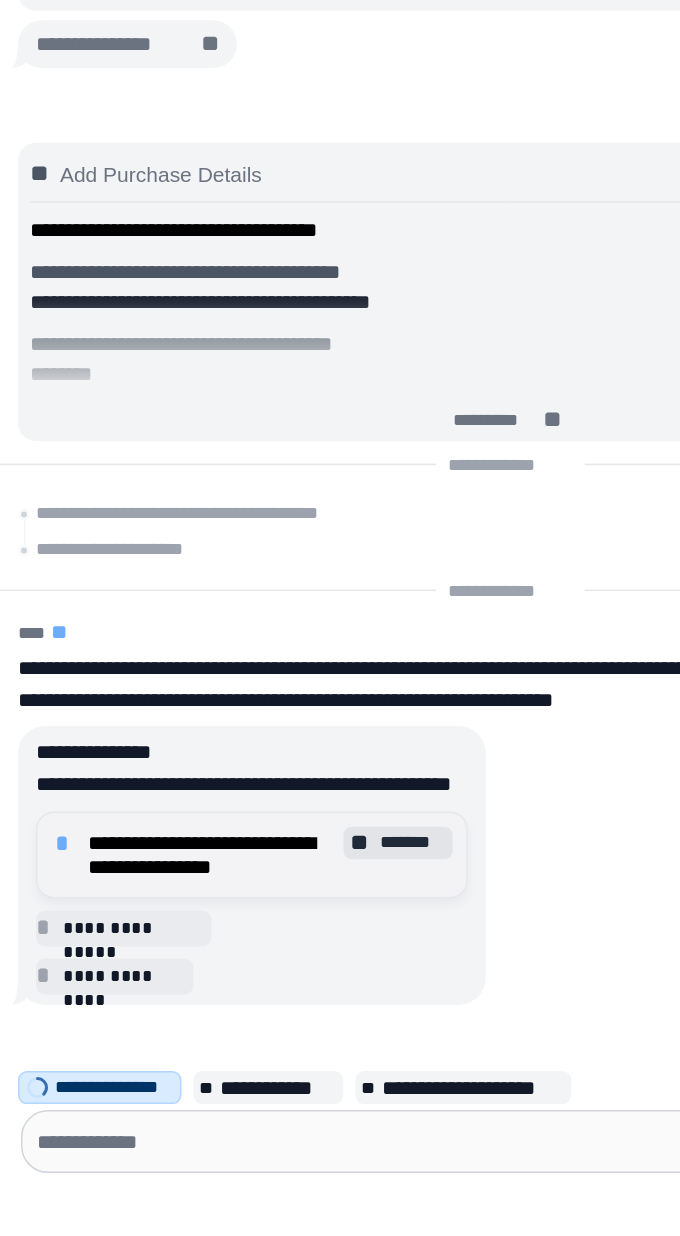 click on "** *******" at bounding box center (265, 1008) 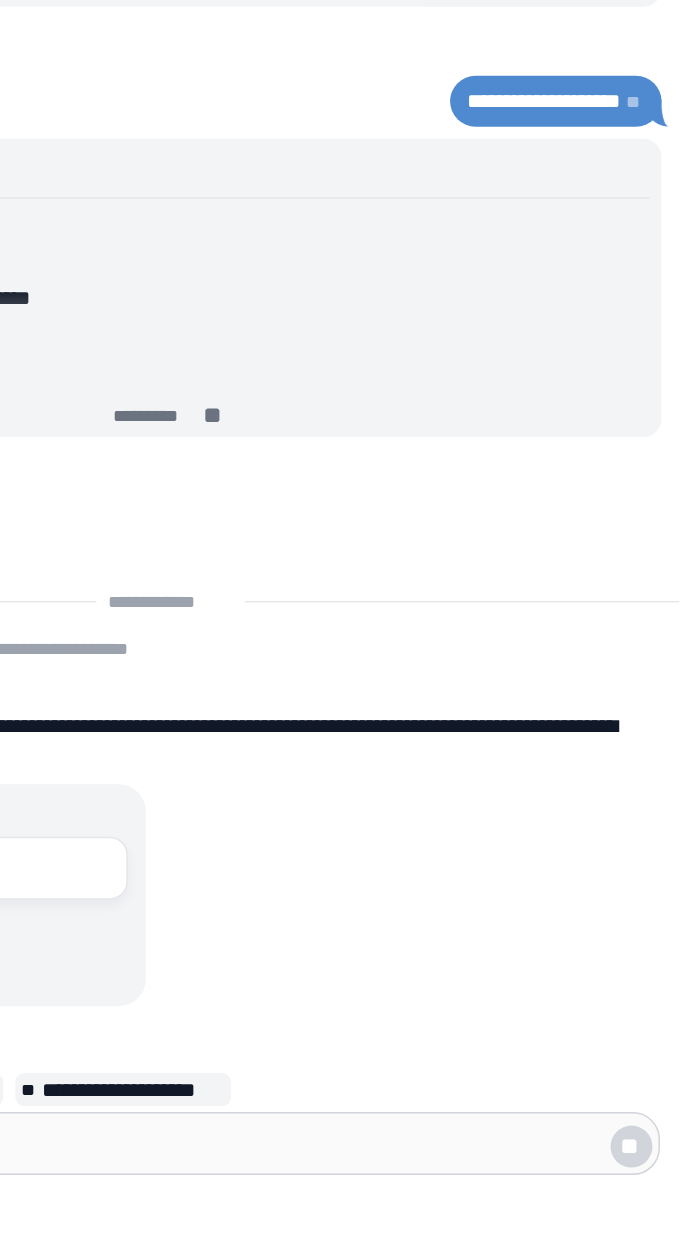 scroll, scrollTop: 0, scrollLeft: 0, axis: both 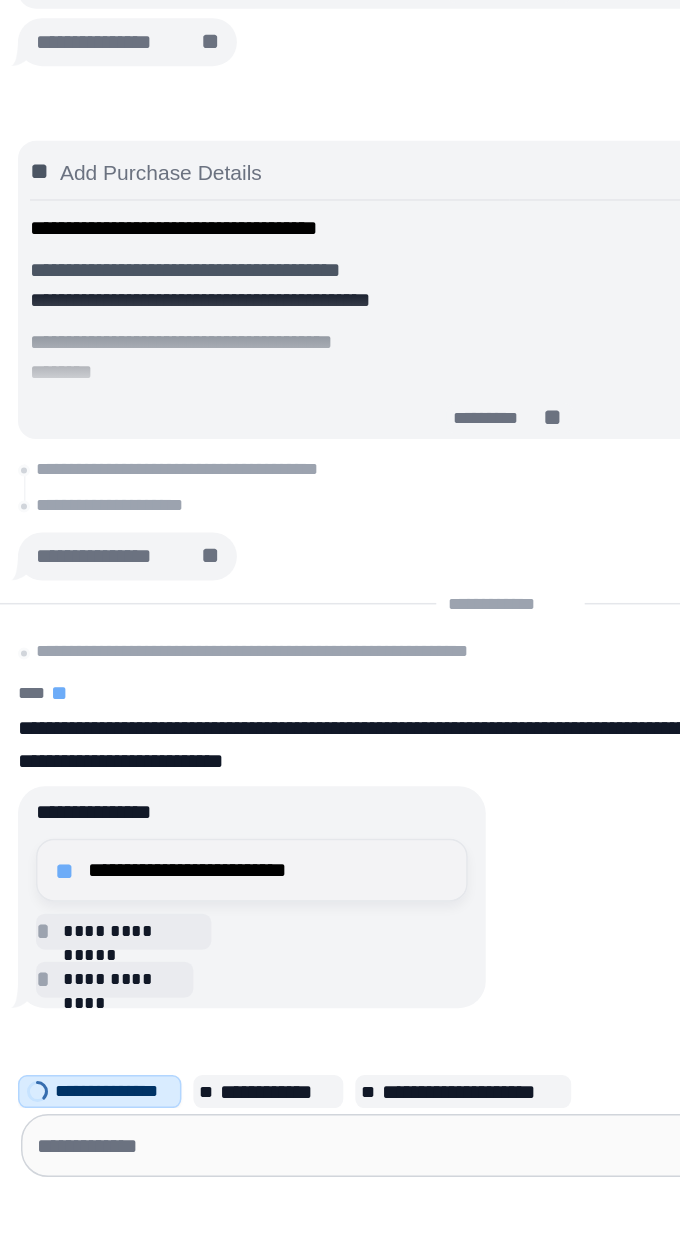 click on "**********" at bounding box center [179, 1023] 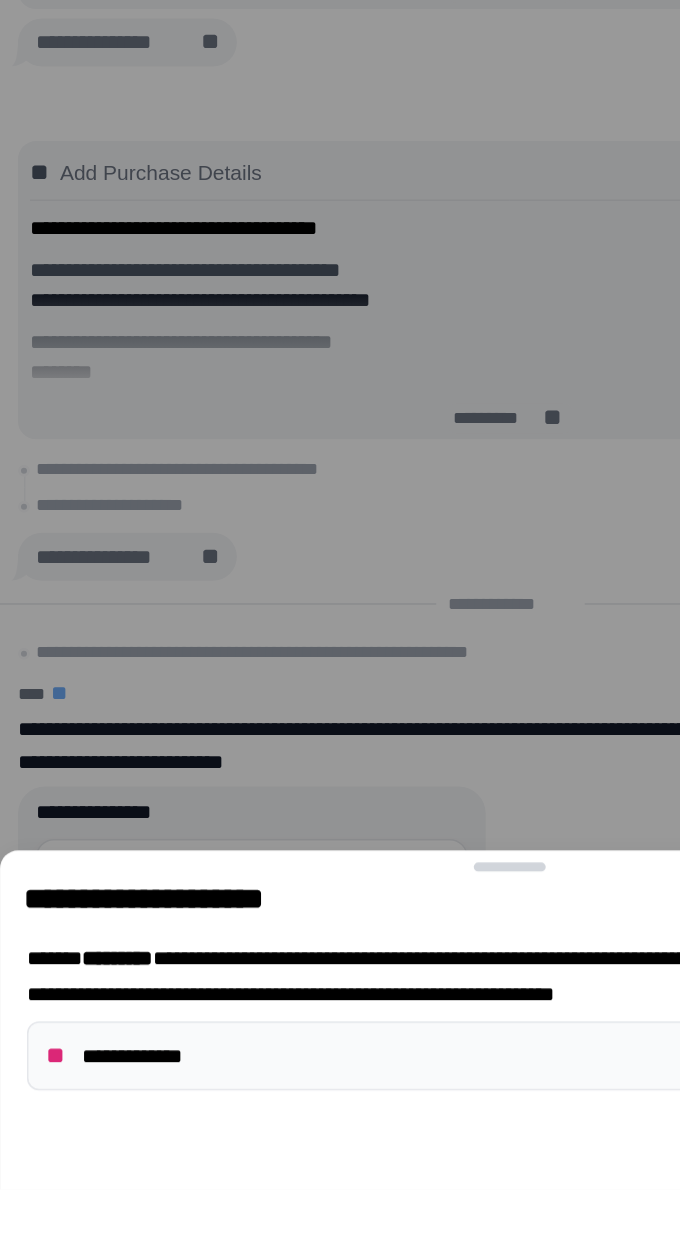 click on "**********" at bounding box center [97, 1147] 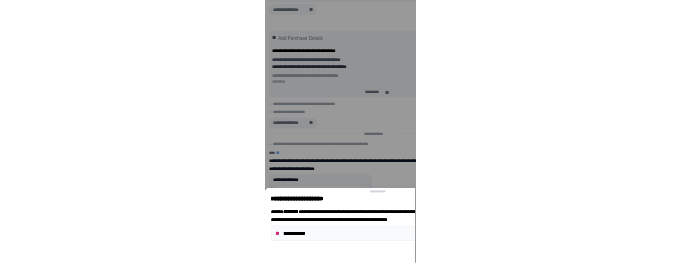scroll, scrollTop: 0, scrollLeft: 0, axis: both 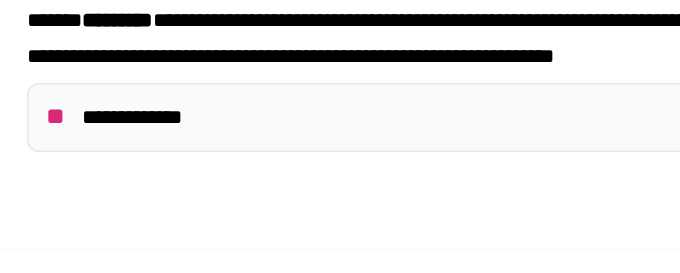 click on "**********" at bounding box center (97, 186) 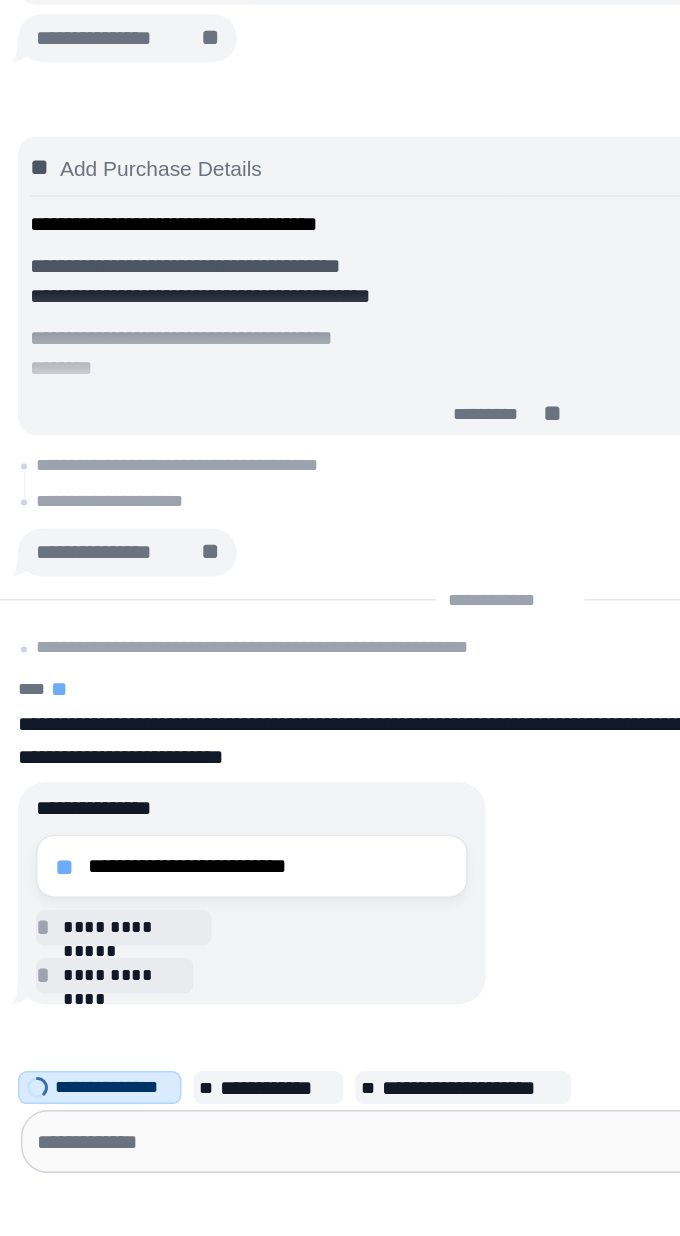 scroll, scrollTop: 0, scrollLeft: 0, axis: both 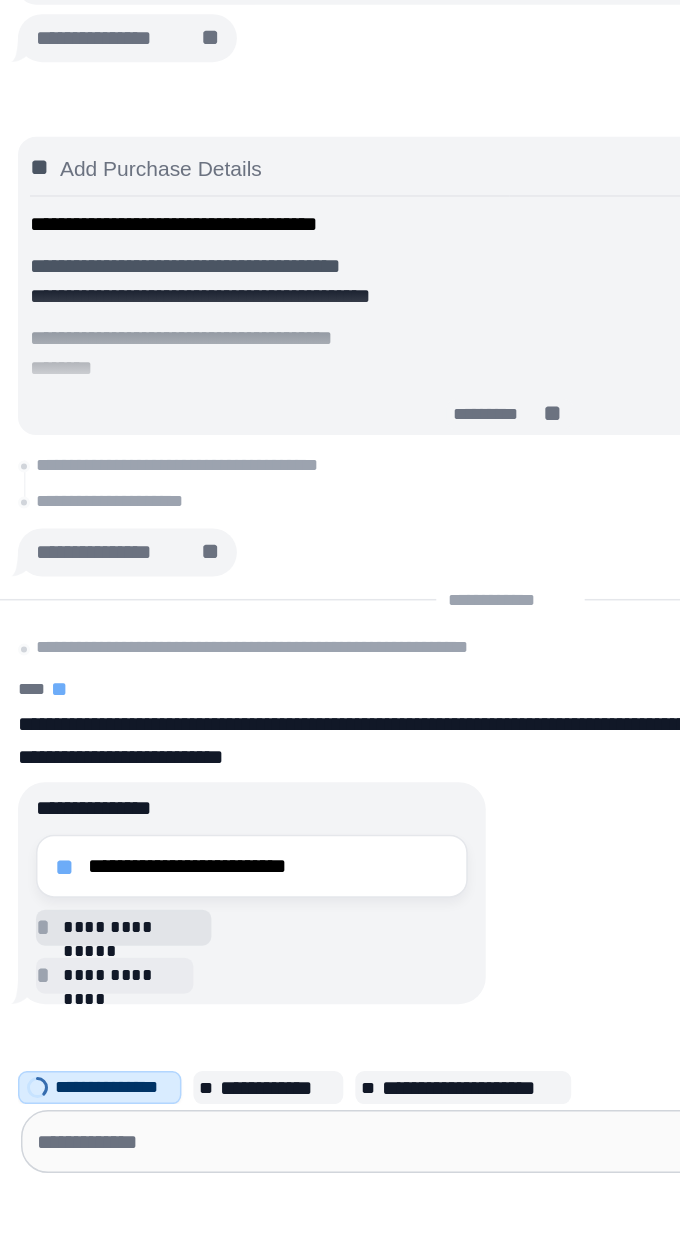 click on "**********" at bounding box center (88, 1065) 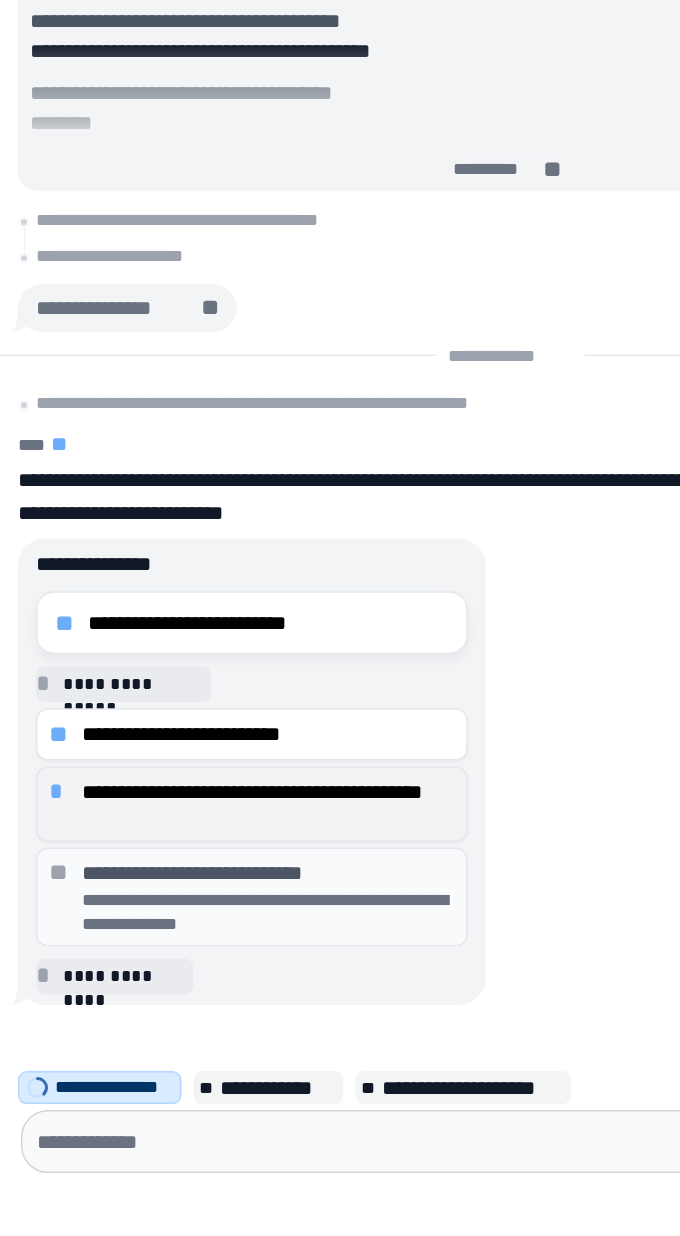 click on "*" at bounding box center (41, 974) 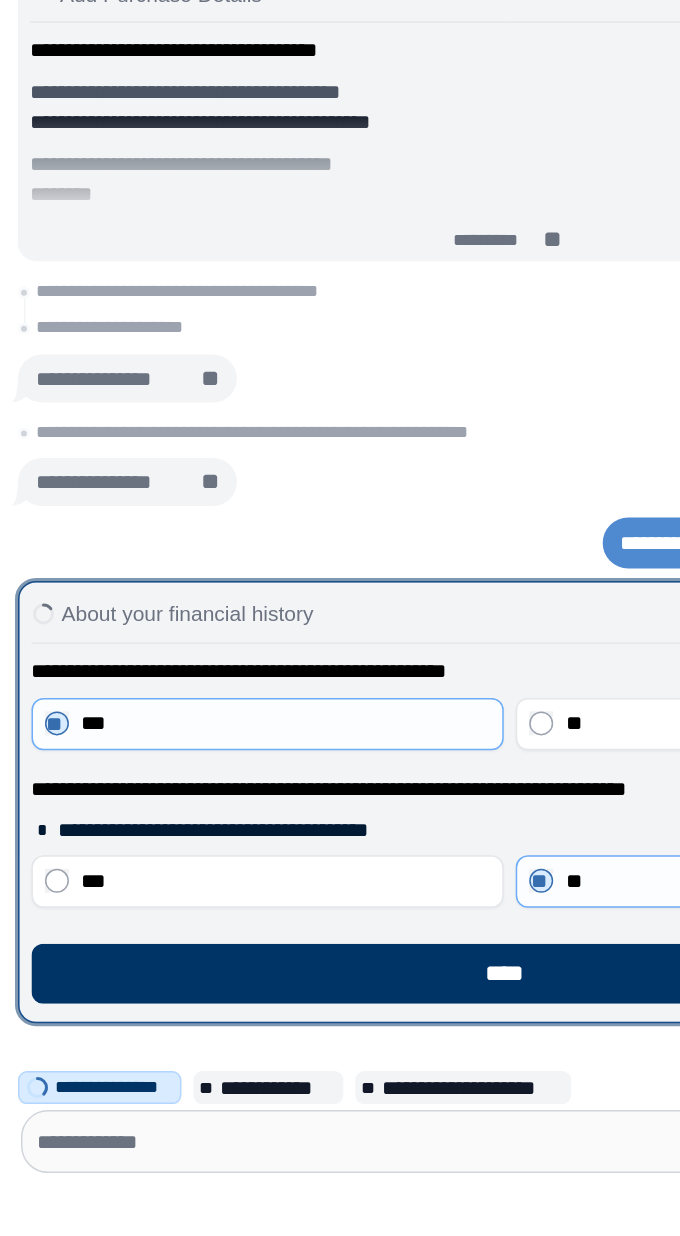 scroll, scrollTop: 0, scrollLeft: 0, axis: both 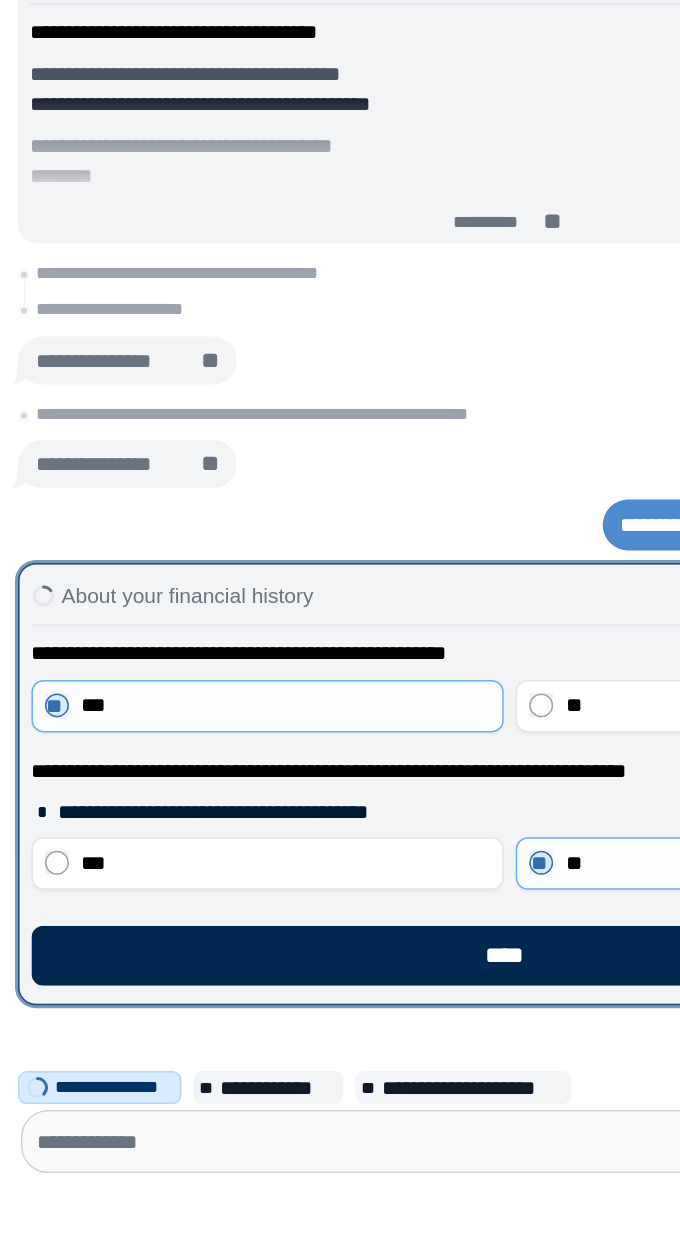 click on "****" at bounding box center (340, 1083) 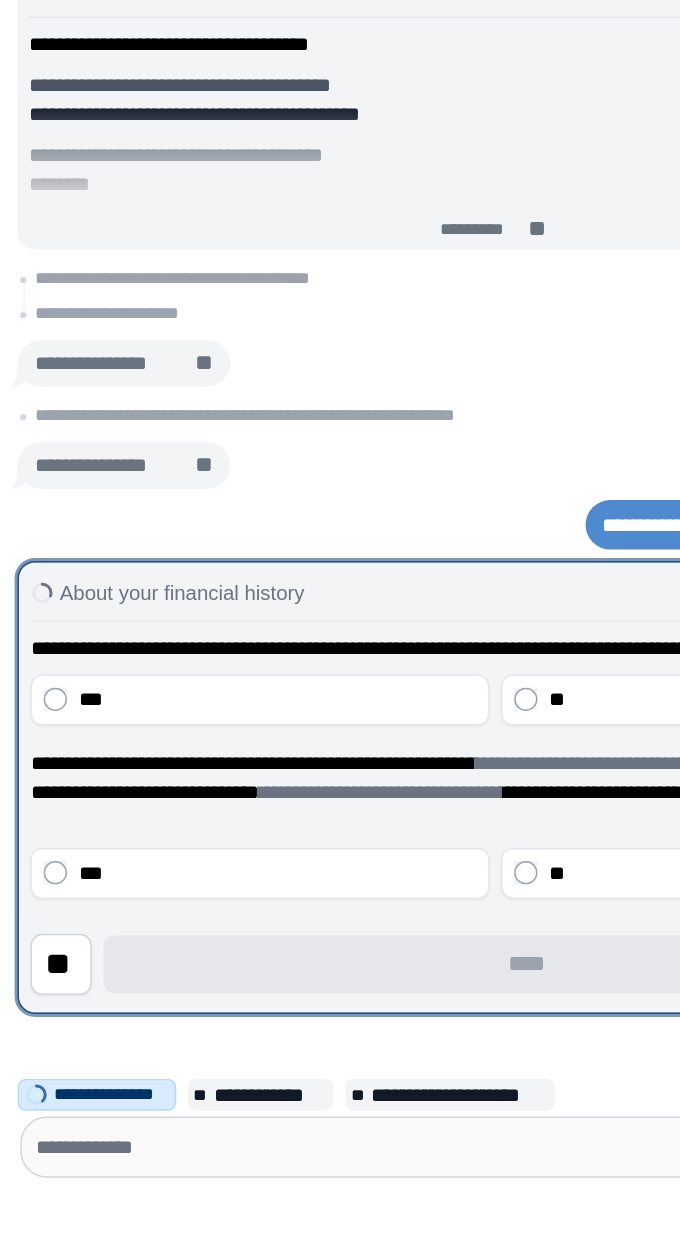 scroll, scrollTop: 0, scrollLeft: 0, axis: both 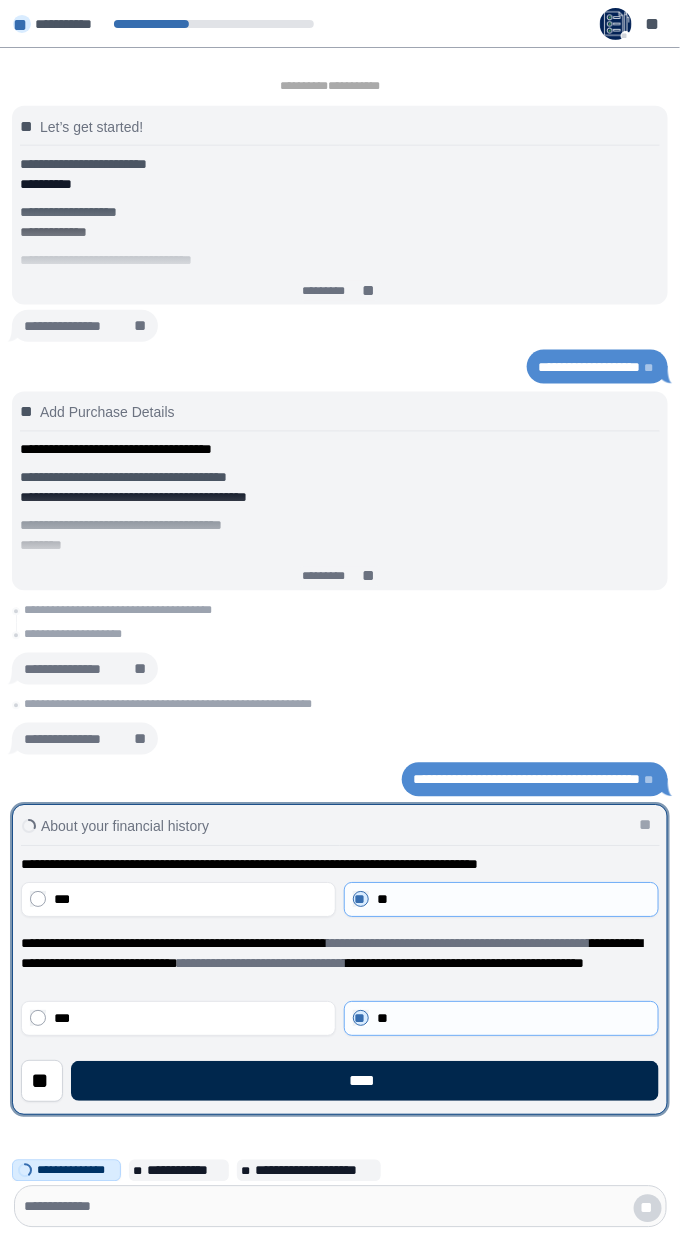 click on "****" at bounding box center (365, 1082) 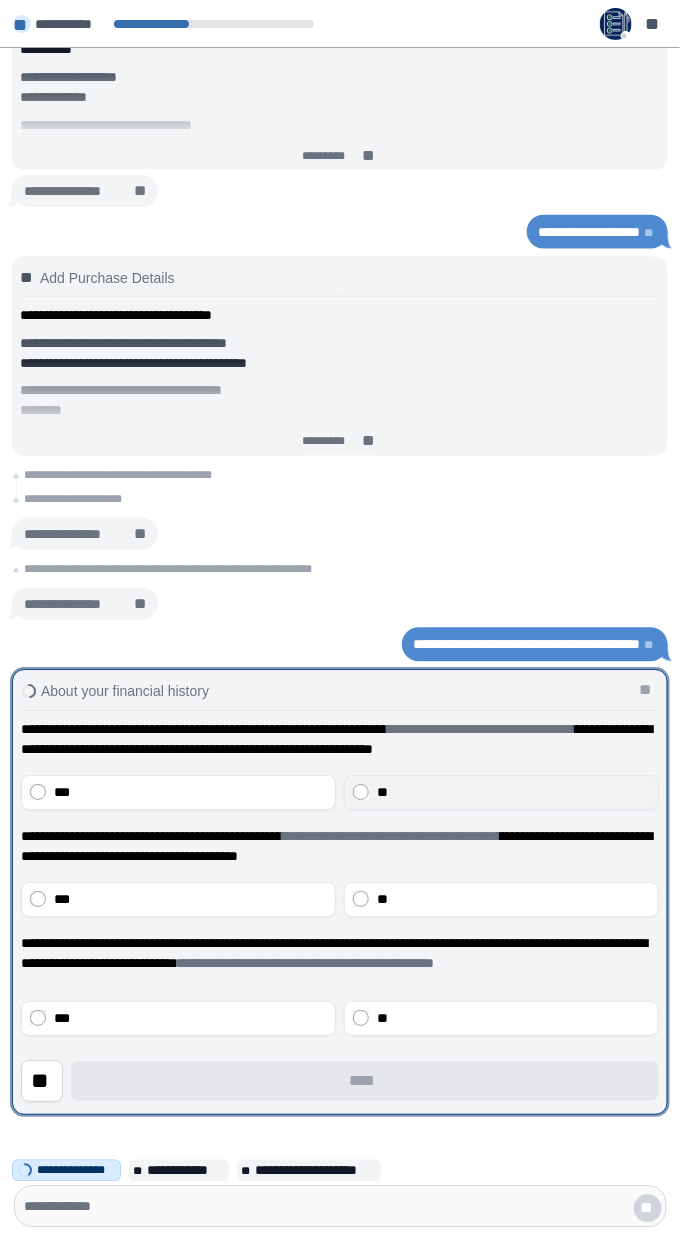 click on "**" at bounding box center (501, 792) 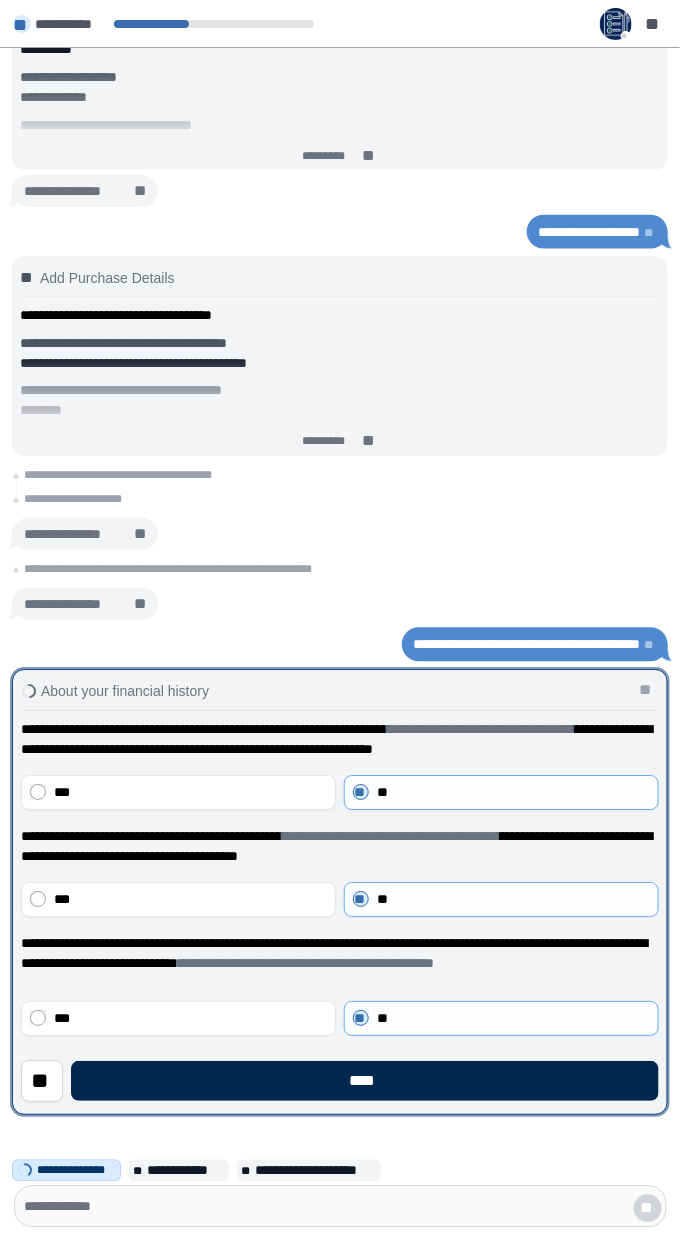 click on "****" at bounding box center (365, 1082) 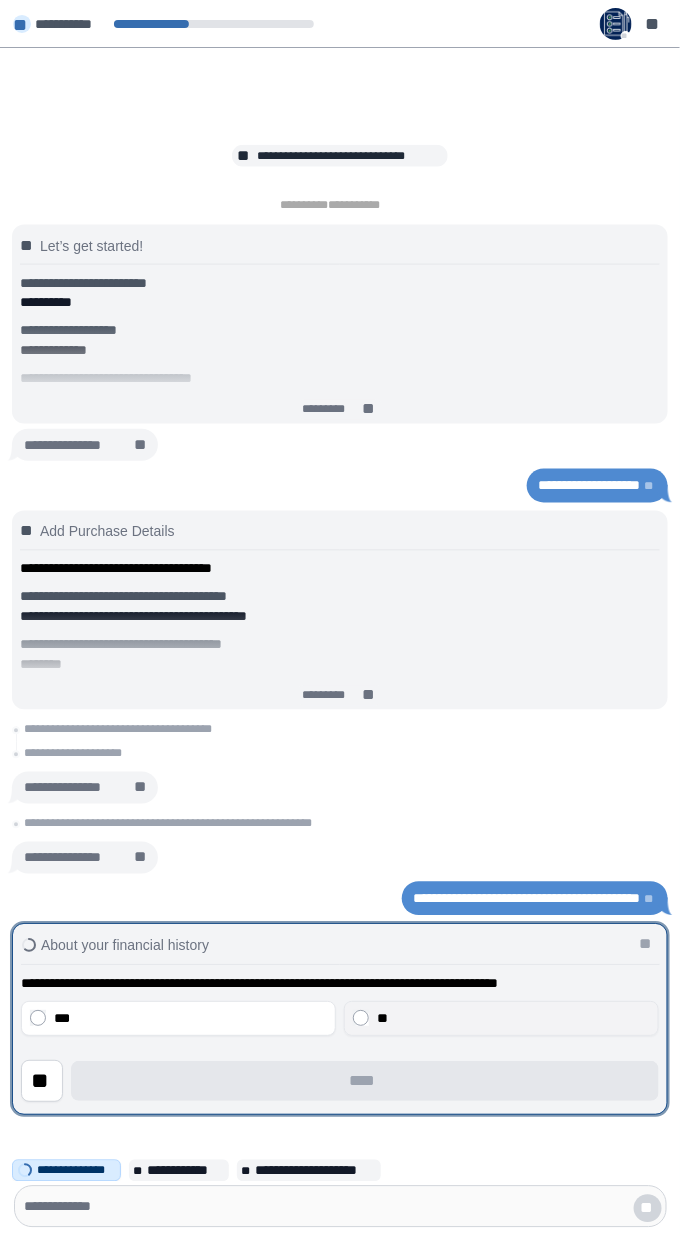 click on "**" at bounding box center [382, 1019] 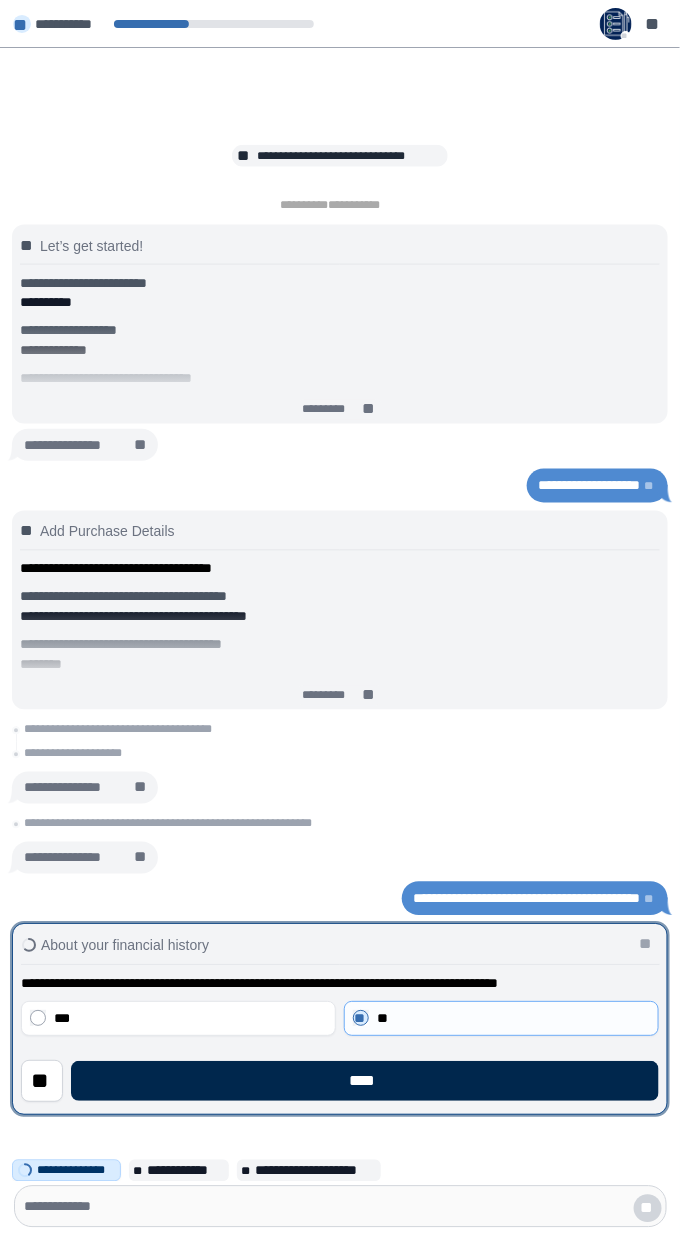 click on "****" at bounding box center (365, 1082) 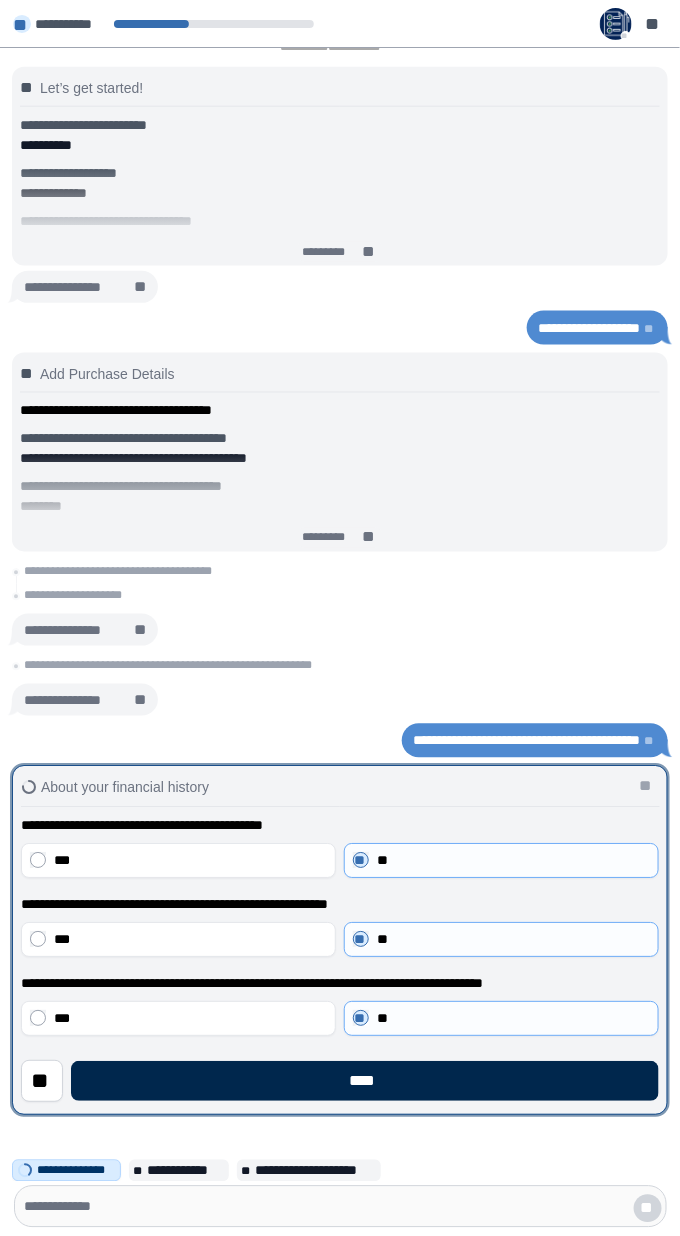 click on "****" at bounding box center [365, 1082] 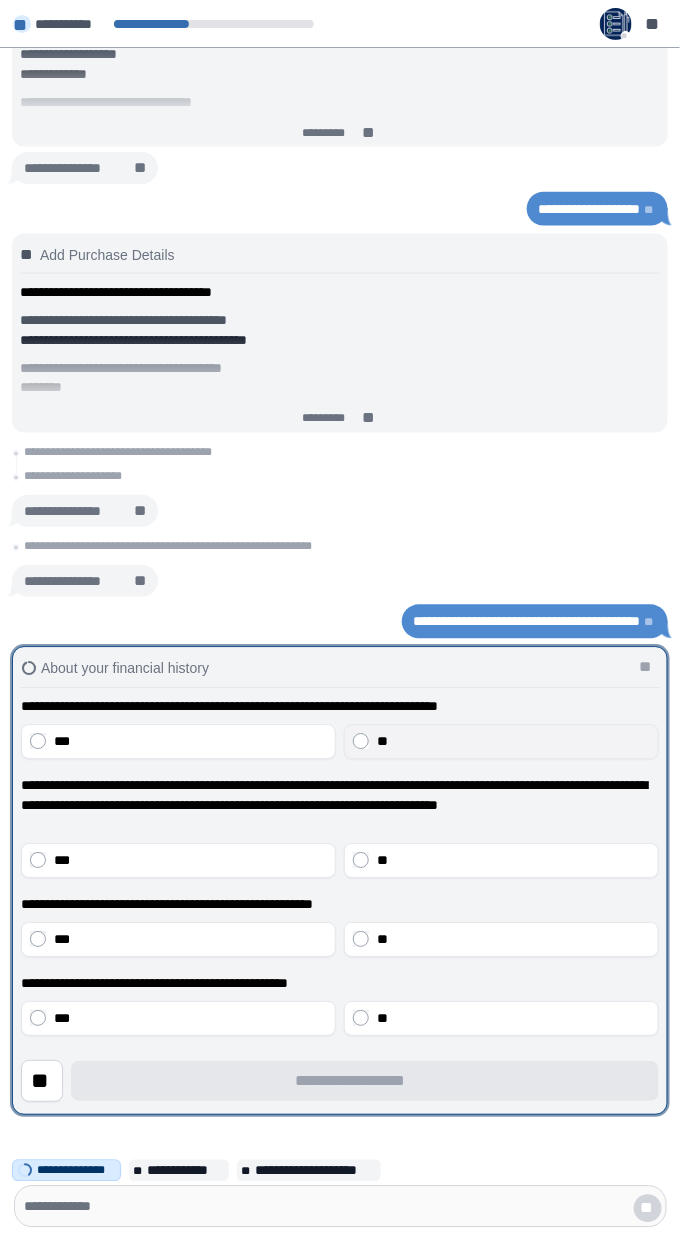 click on "**" at bounding box center [501, 741] 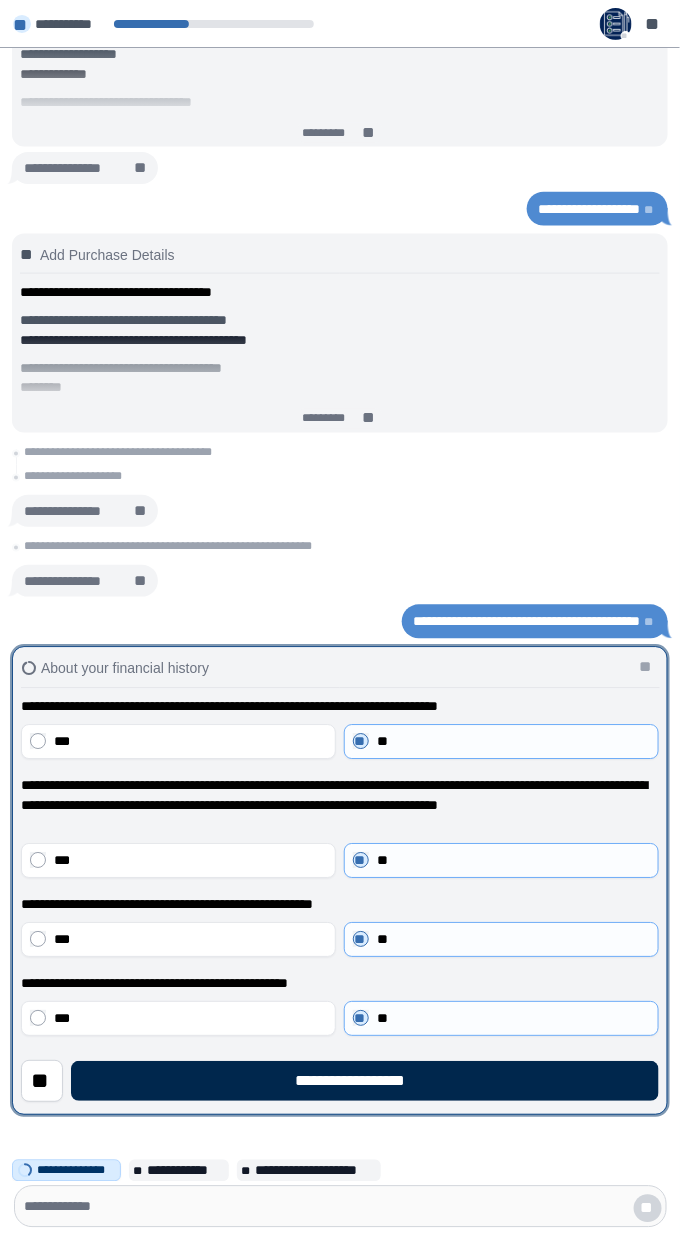 click on "**********" at bounding box center (365, 1082) 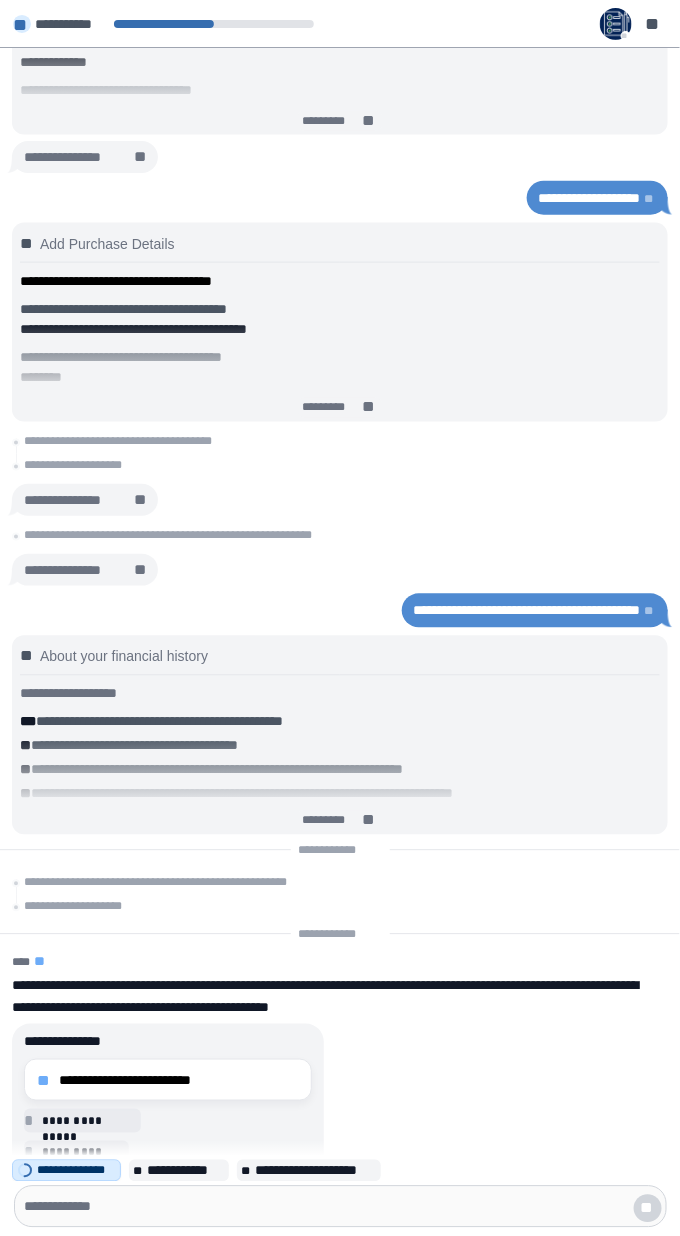 scroll, scrollTop: 0, scrollLeft: 0, axis: both 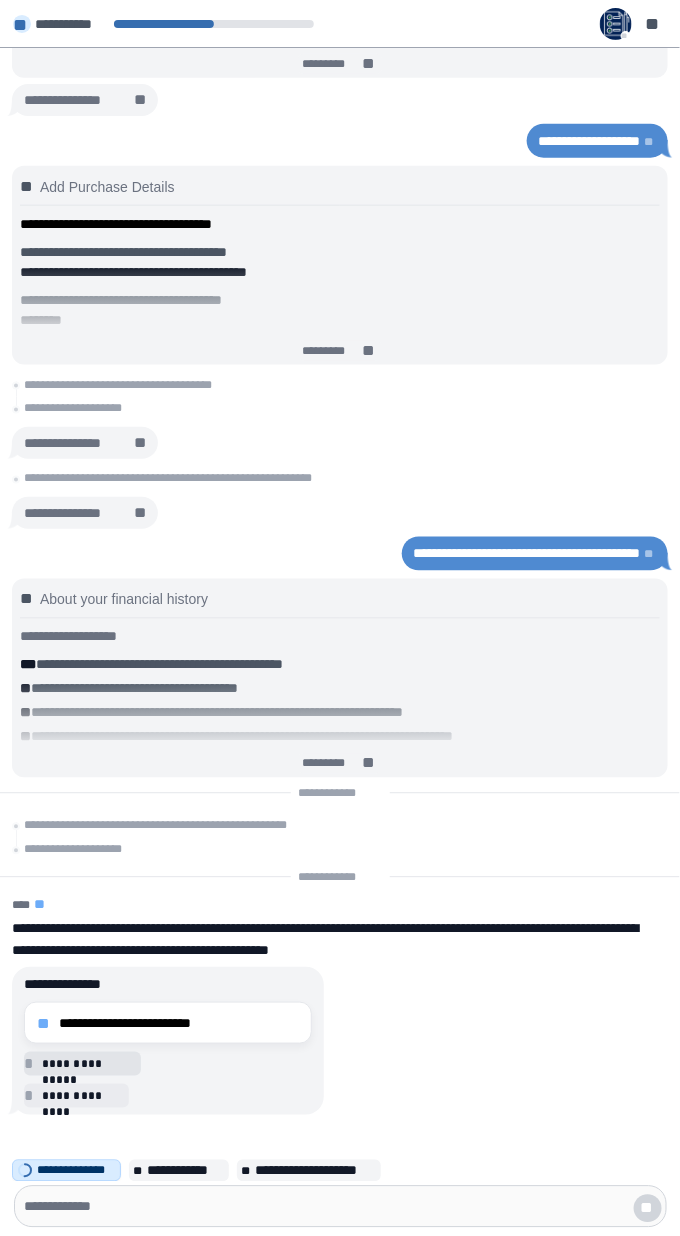 click on "**********" at bounding box center [88, 1065] 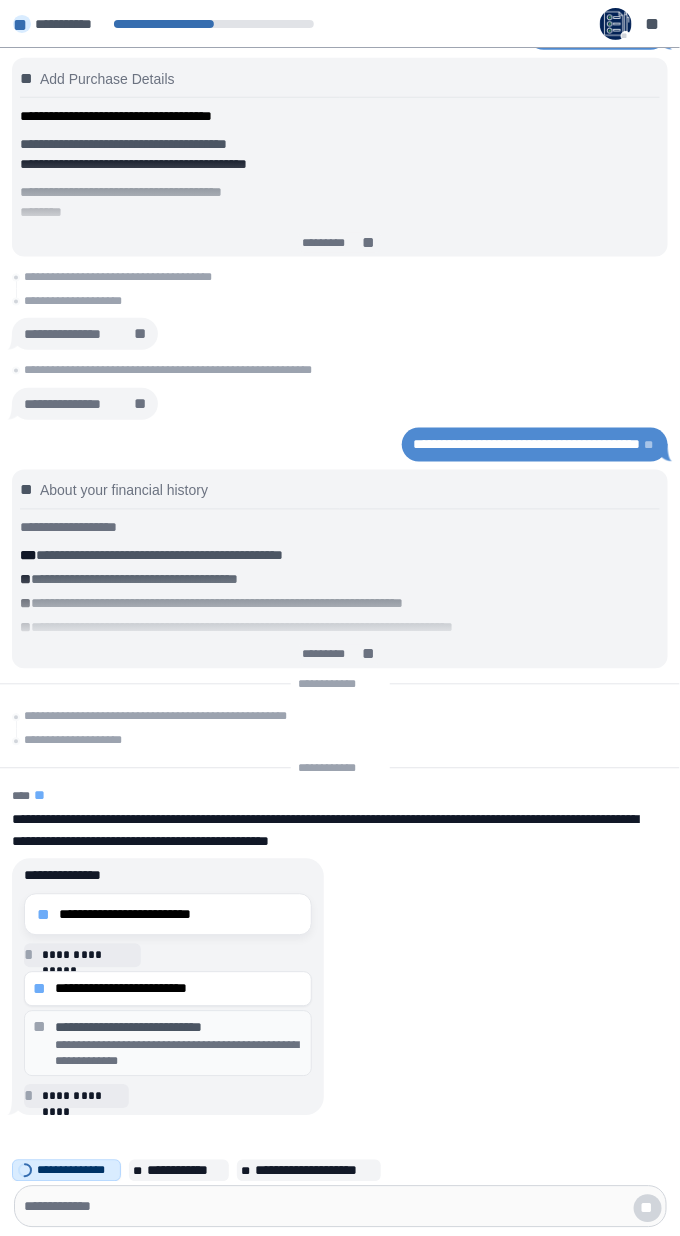 click on "**********" at bounding box center (346, 988) 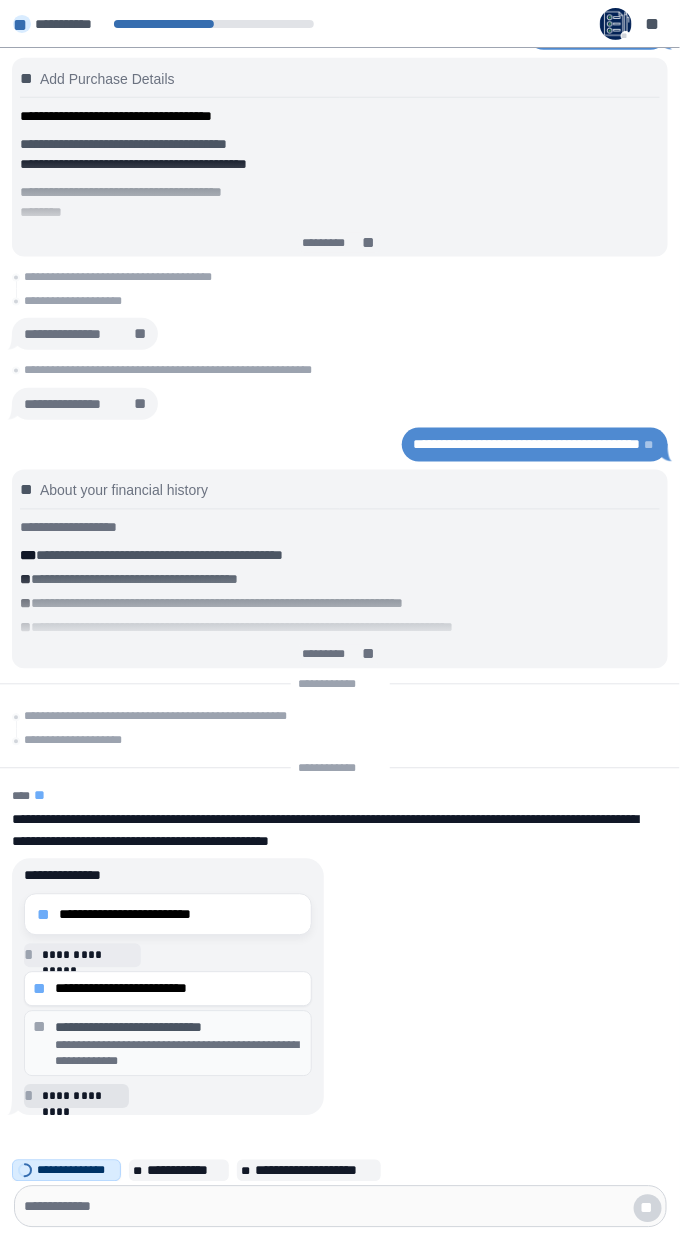 click on "**********" at bounding box center [82, 1097] 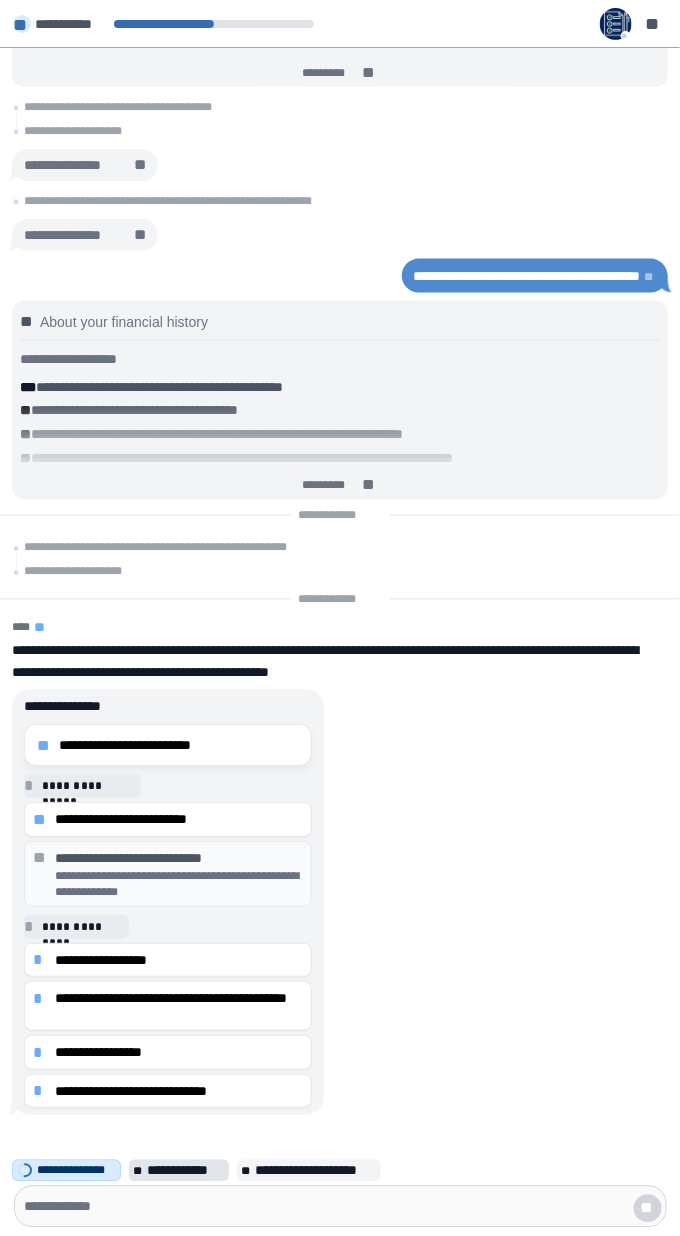 click on "**********" at bounding box center [186, 1171] 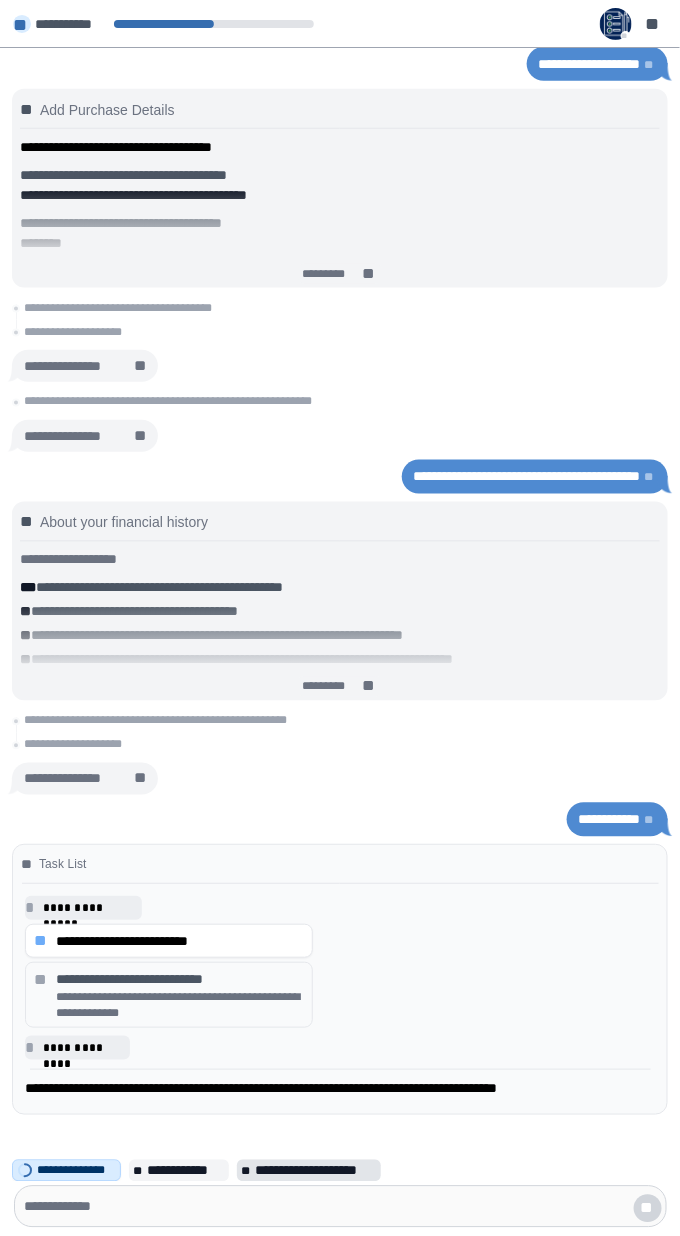 click on "**********" at bounding box center (316, 1171) 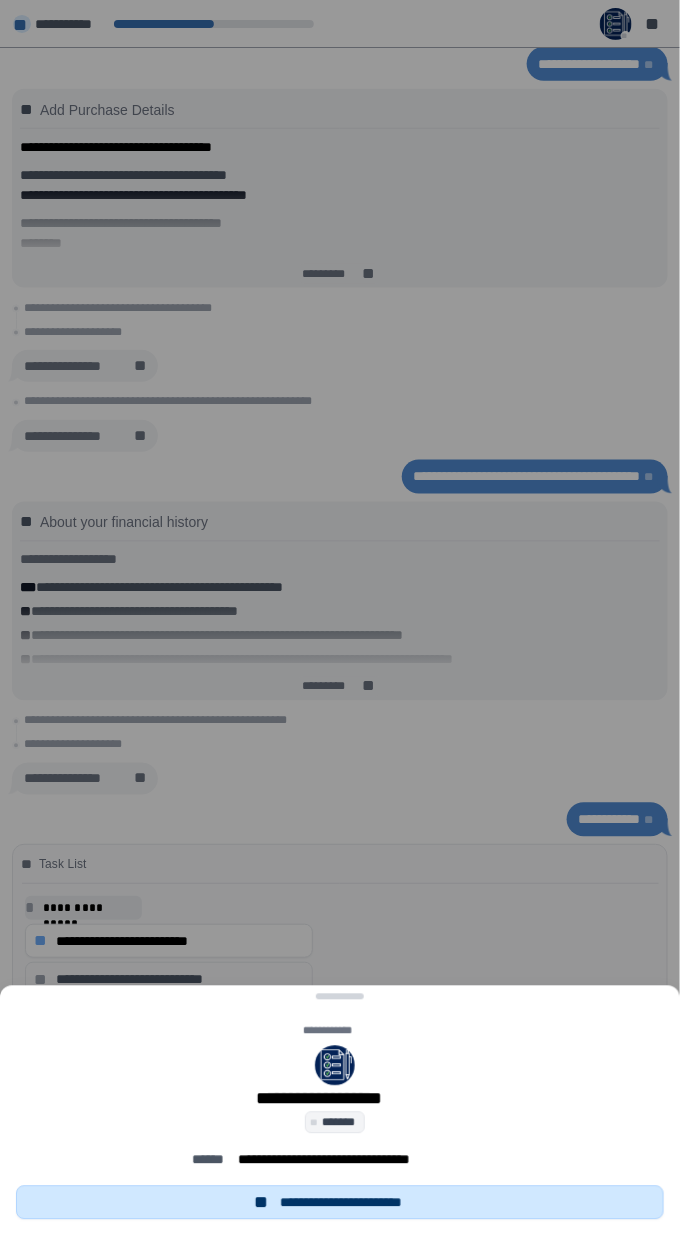 click on "**********" at bounding box center [340, 1203] 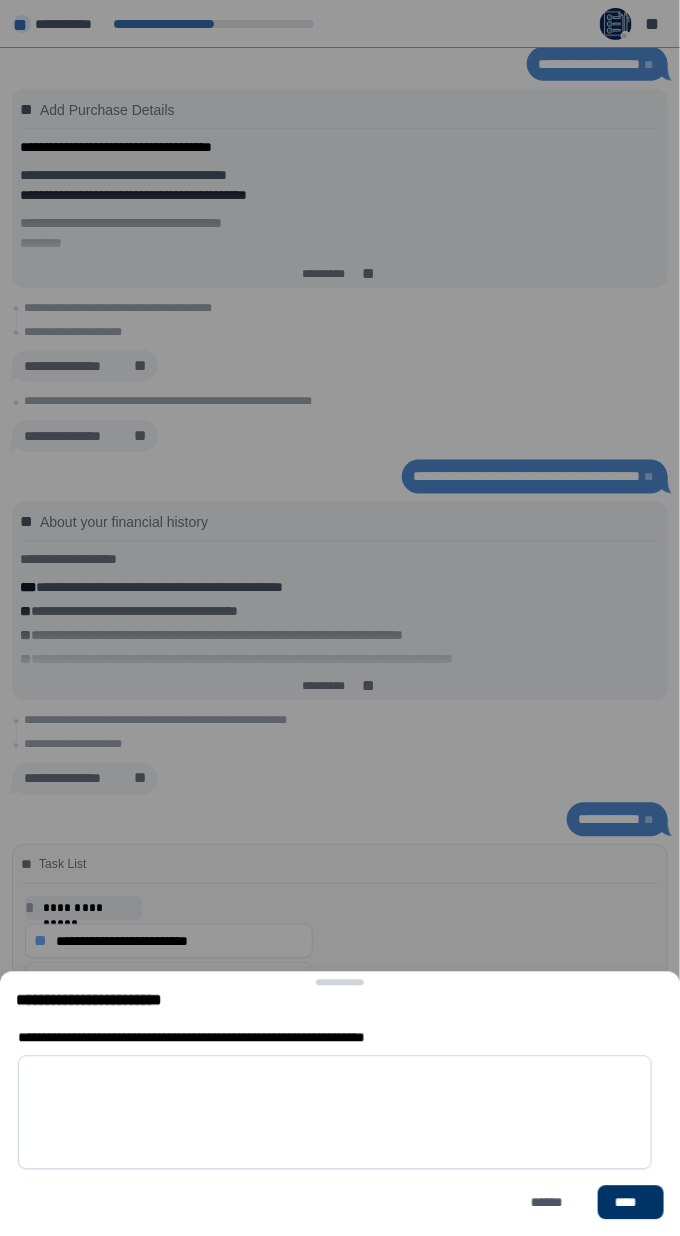 click at bounding box center (335, 1113) 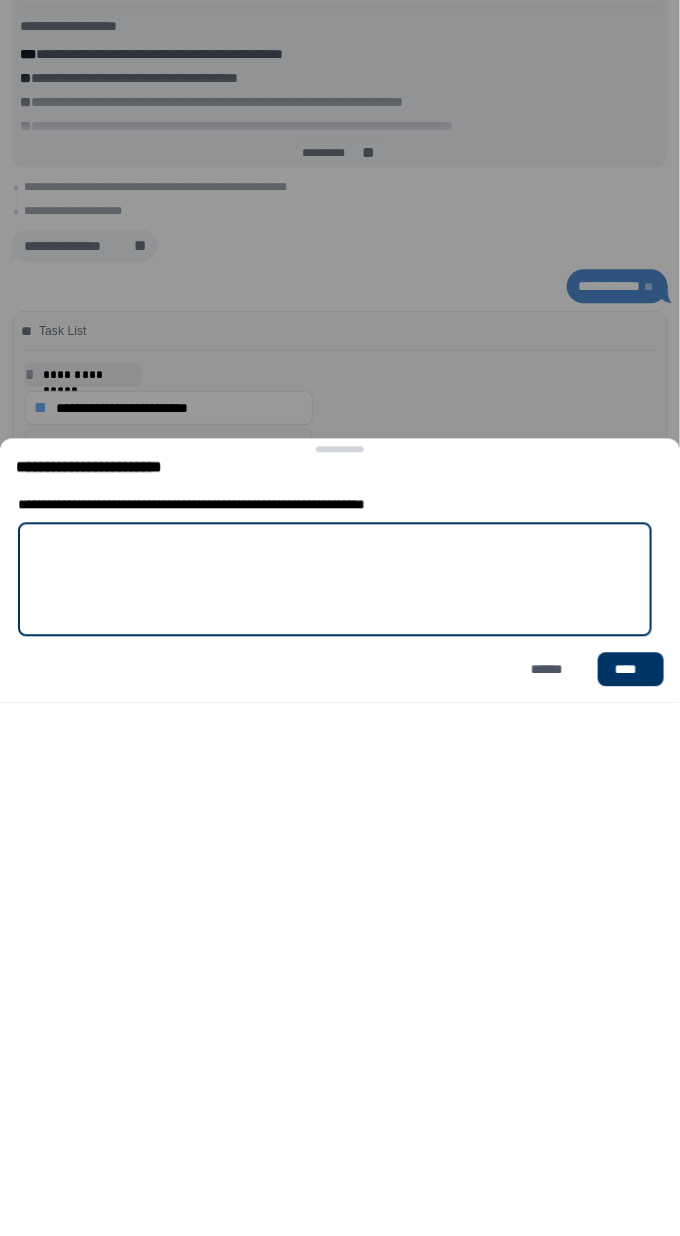 scroll, scrollTop: 0, scrollLeft: 0, axis: both 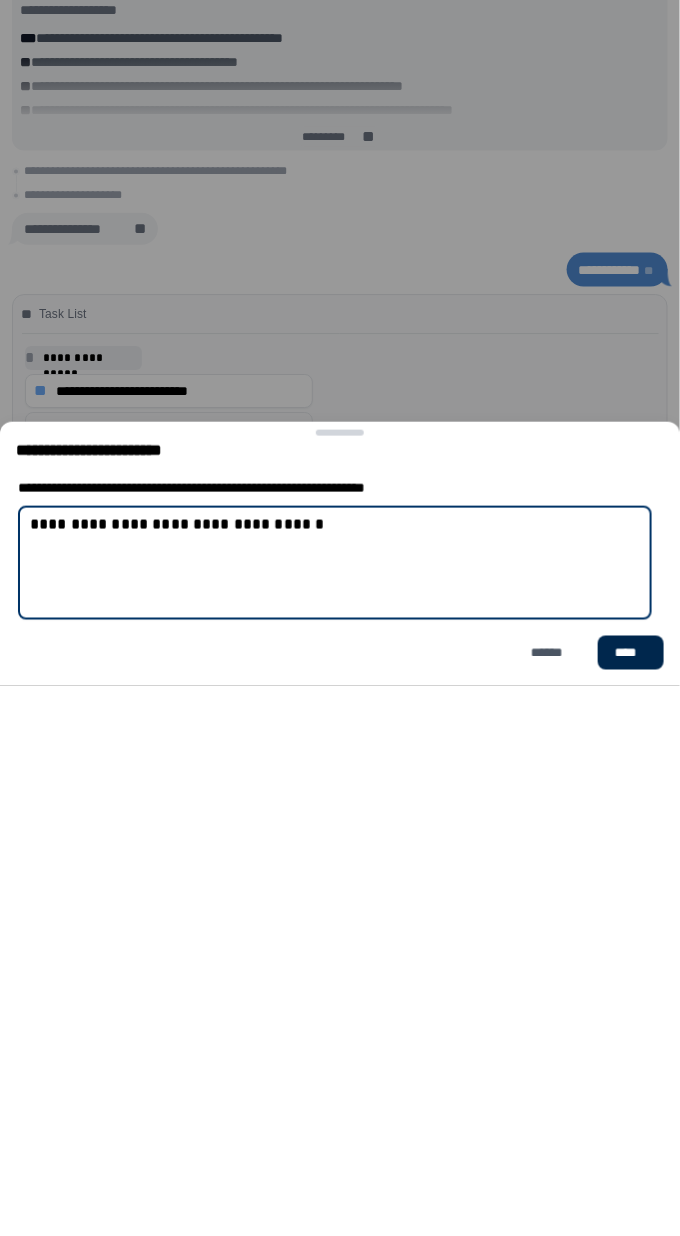 type on "**********" 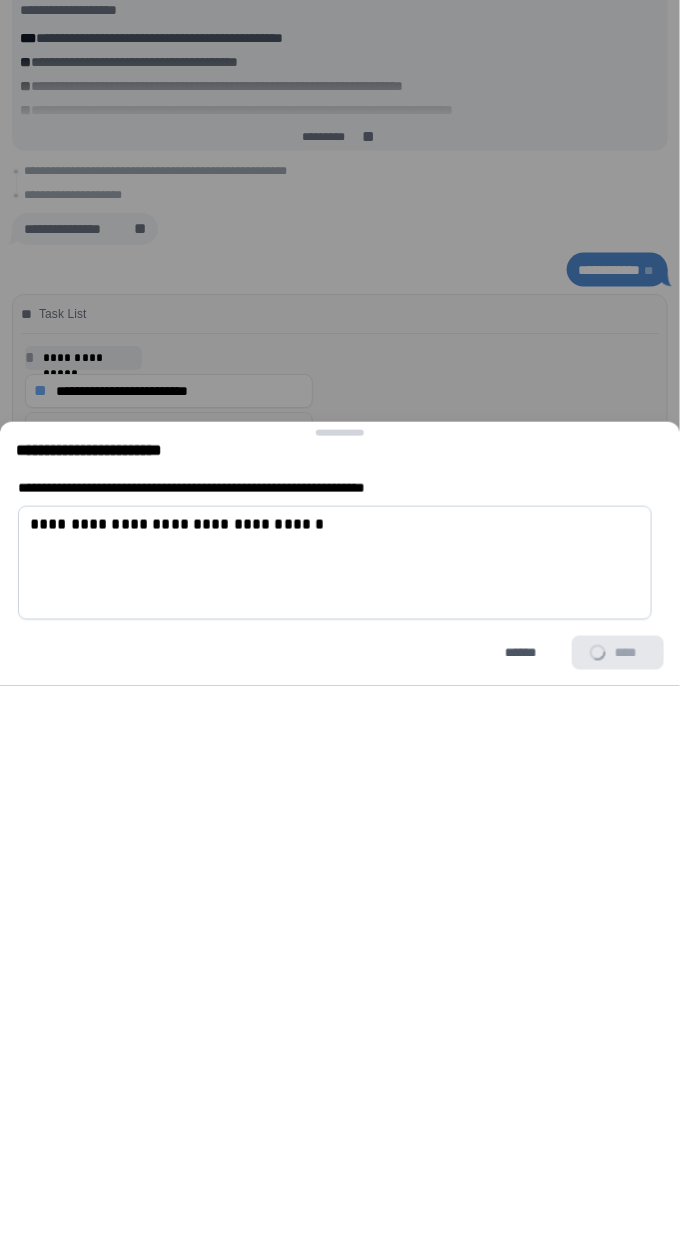 scroll, scrollTop: 0, scrollLeft: 0, axis: both 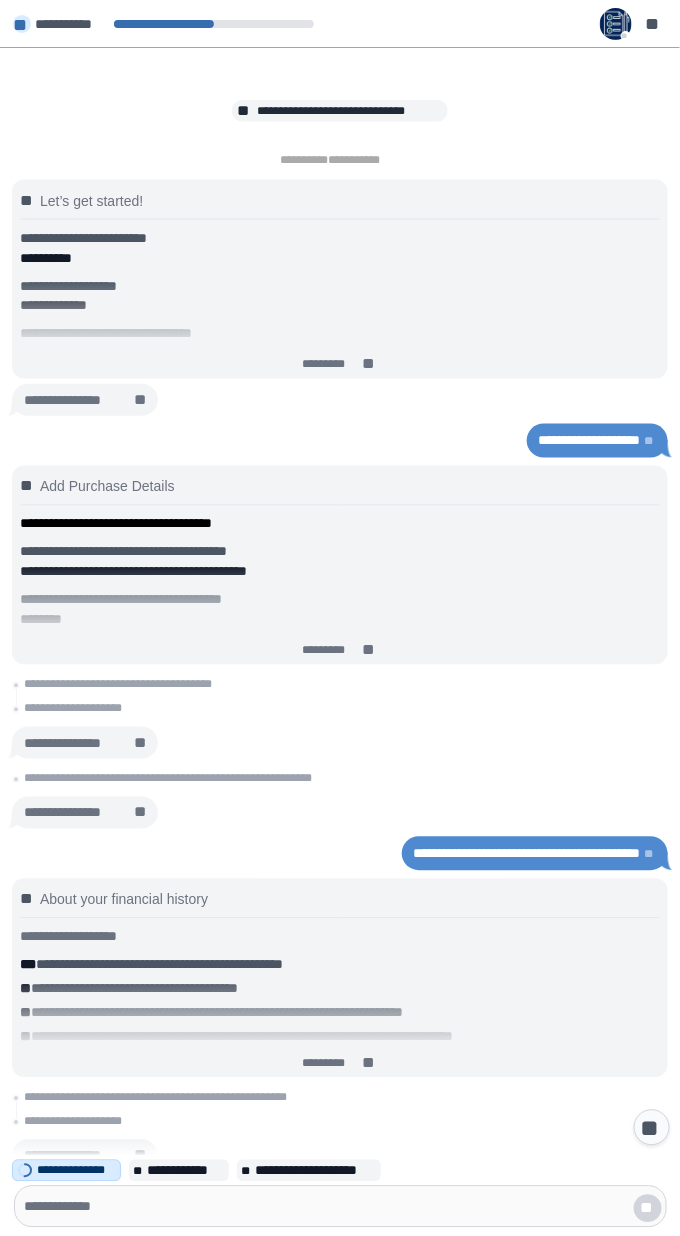 click on "**" at bounding box center [655, 24] 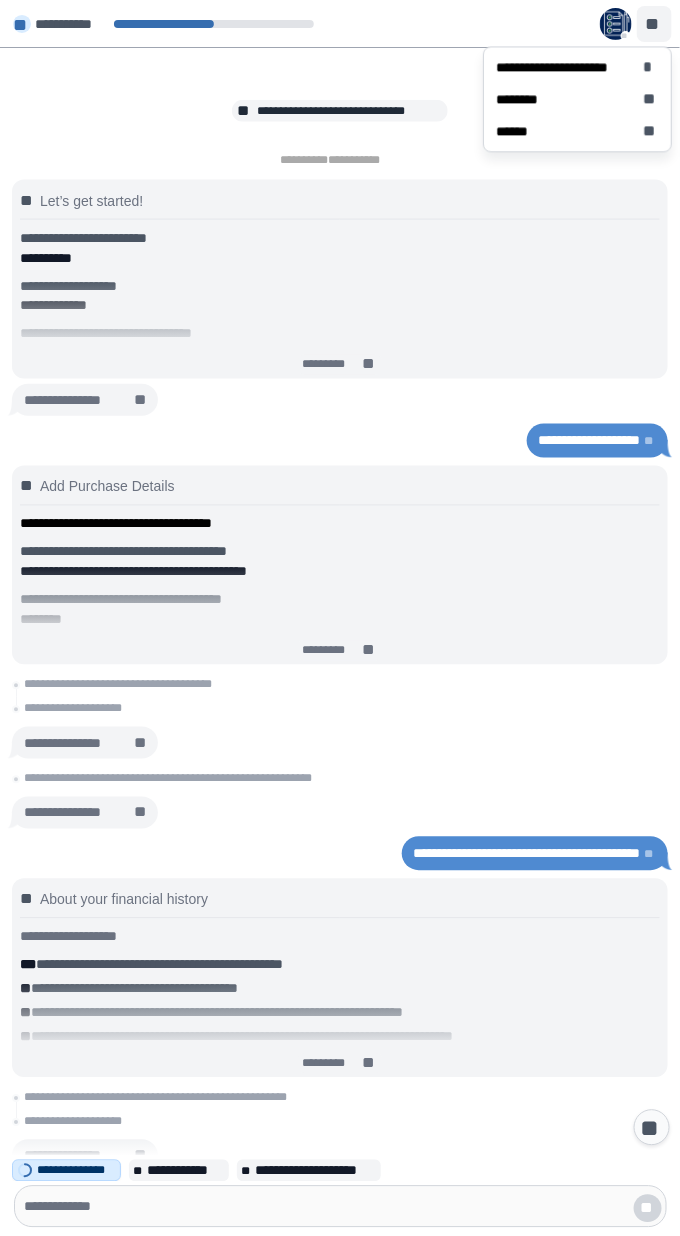 click 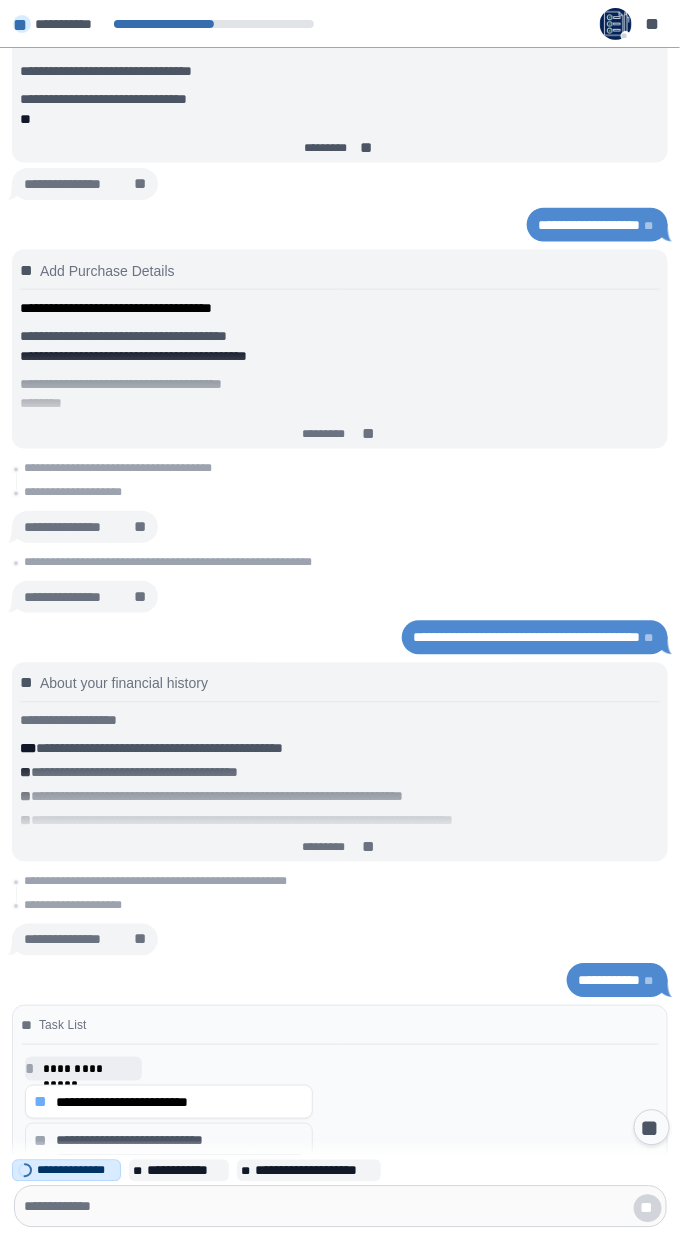 scroll, scrollTop: 234, scrollLeft: 0, axis: vertical 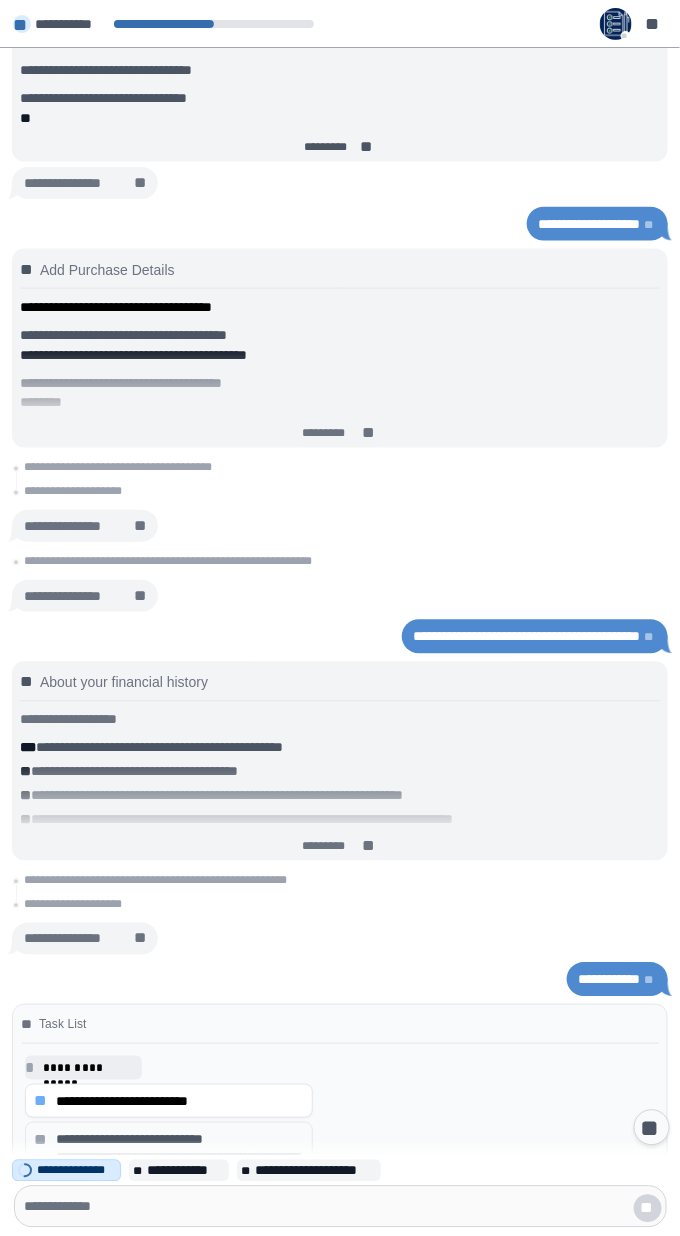 click on "********* **" at bounding box center [340, 434] 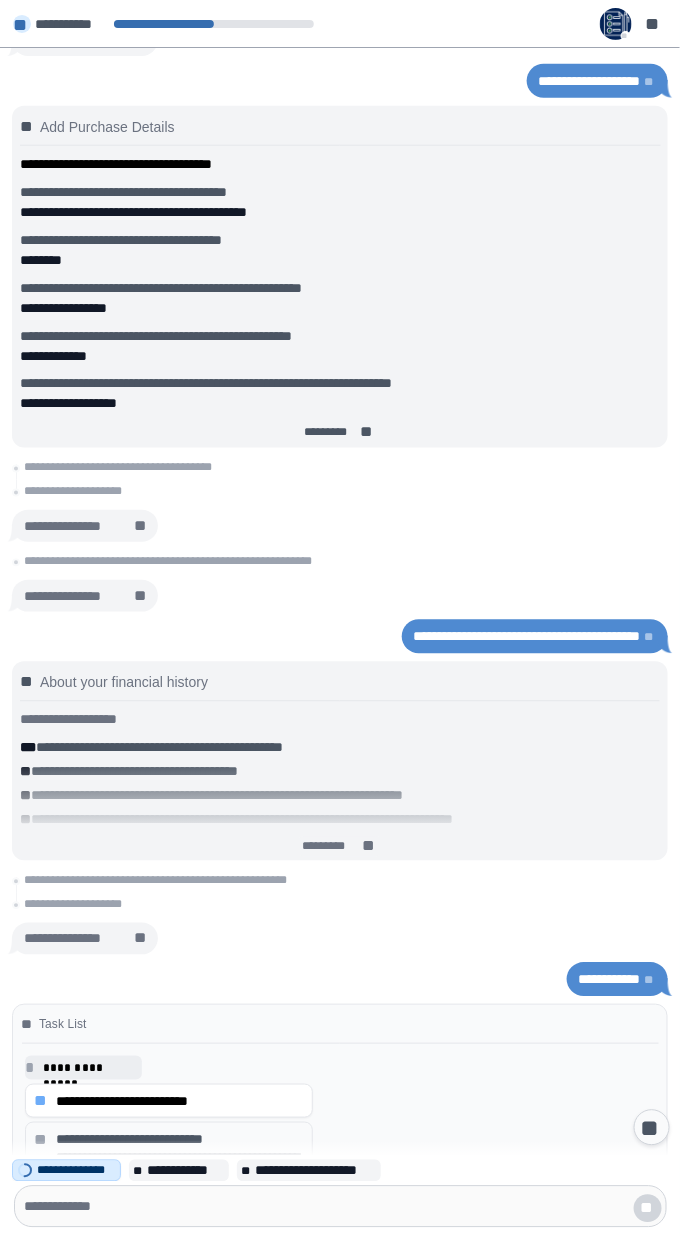 click on "**" at bounding box center (370, 847) 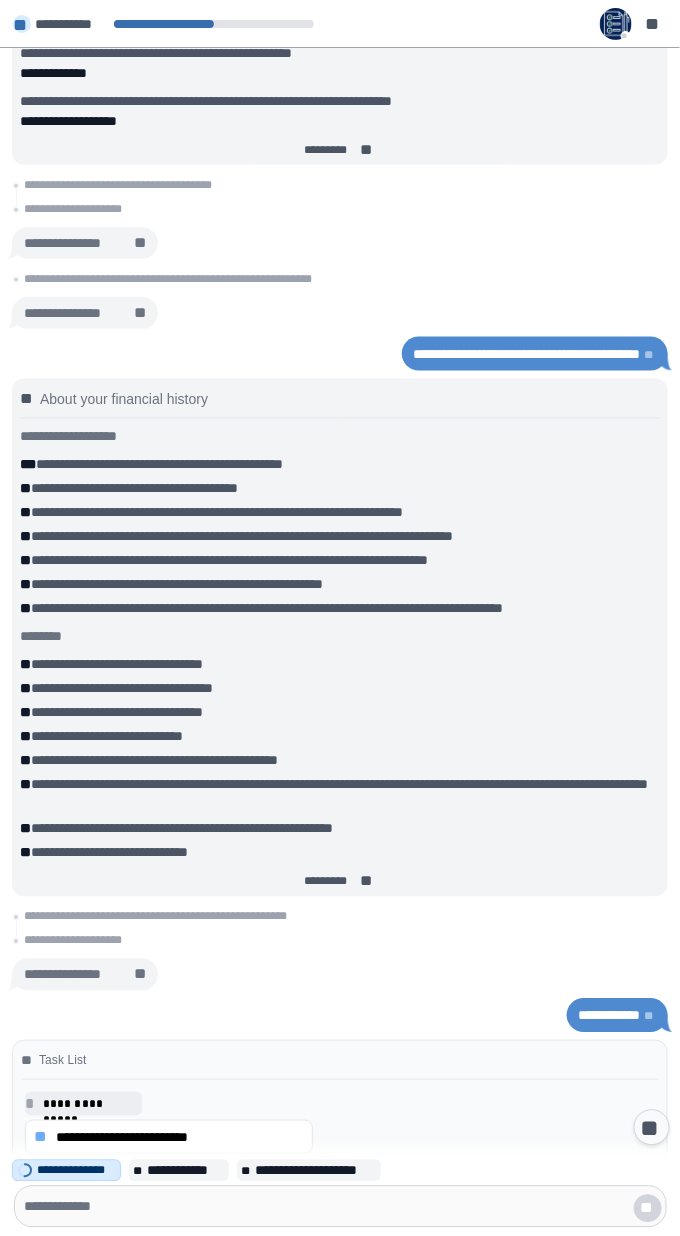 scroll, scrollTop: 0, scrollLeft: 0, axis: both 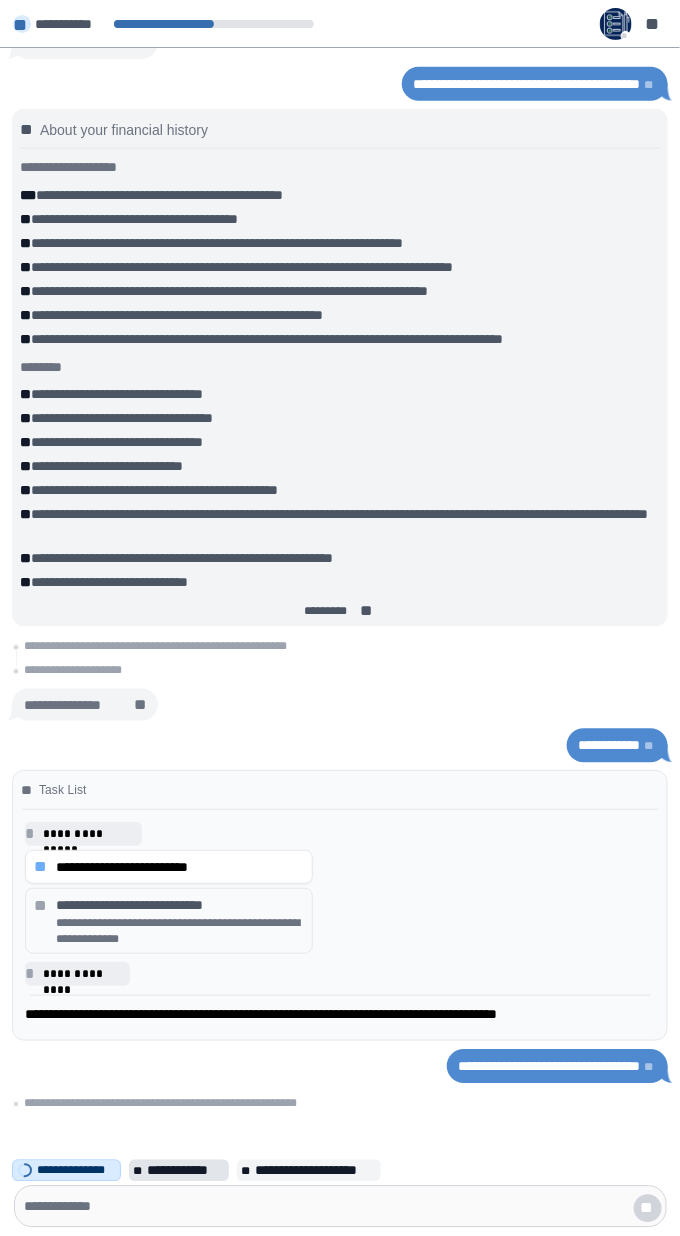 click on "**********" at bounding box center [186, 1171] 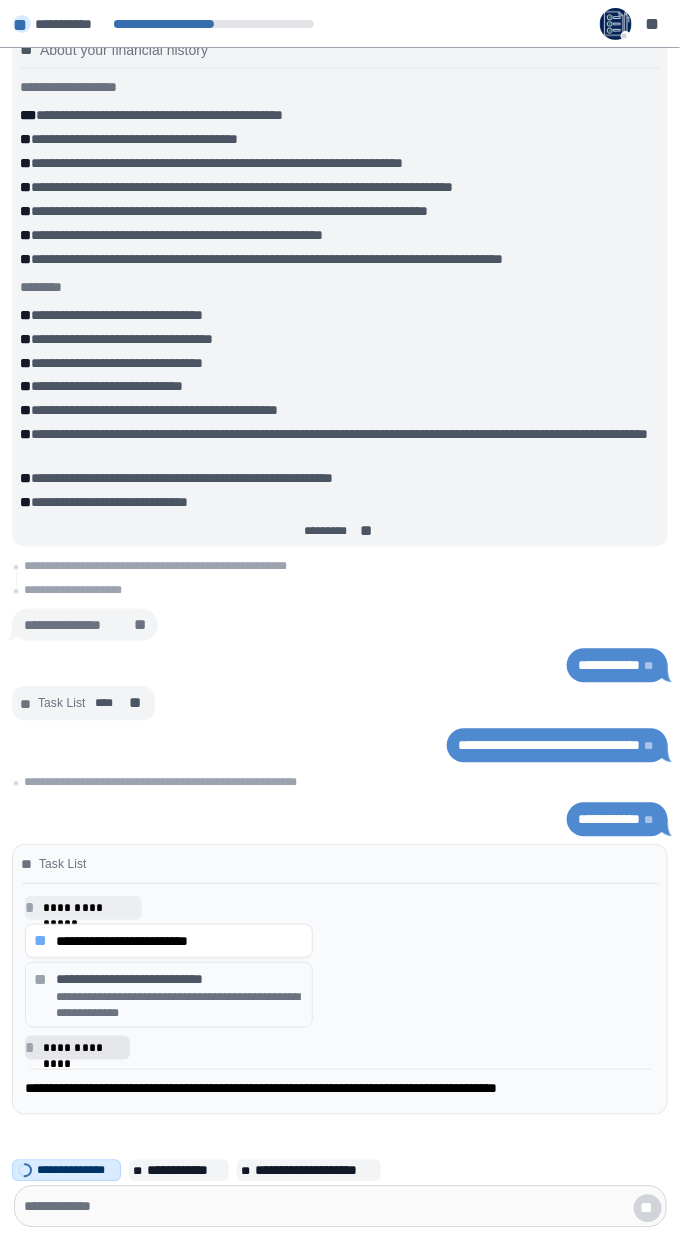click on "**********" at bounding box center [83, 1049] 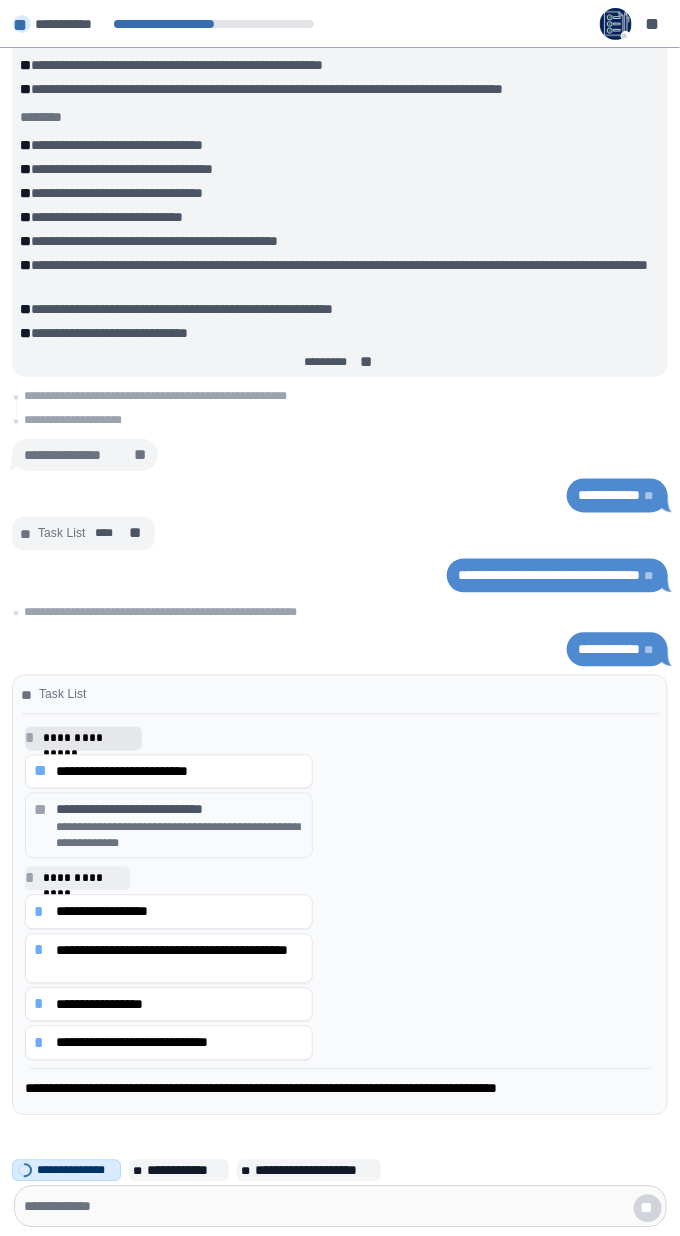 click on "**********" at bounding box center [89, 739] 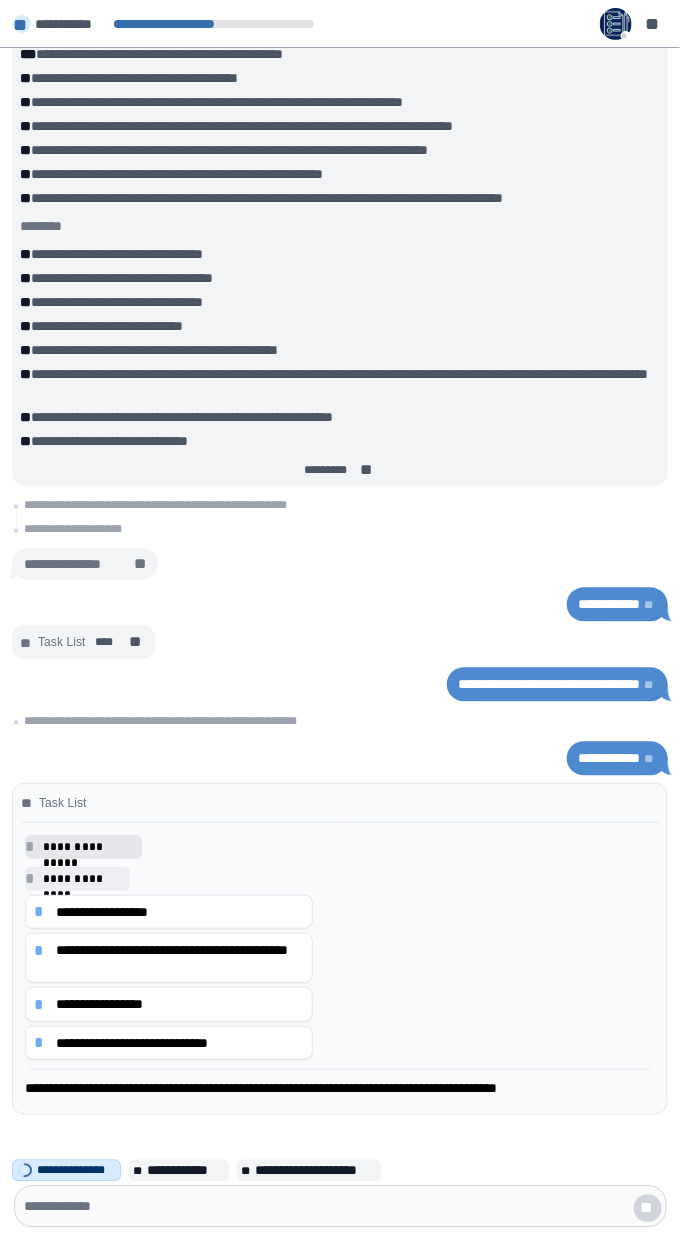 click on "**********" at bounding box center (89, 847) 